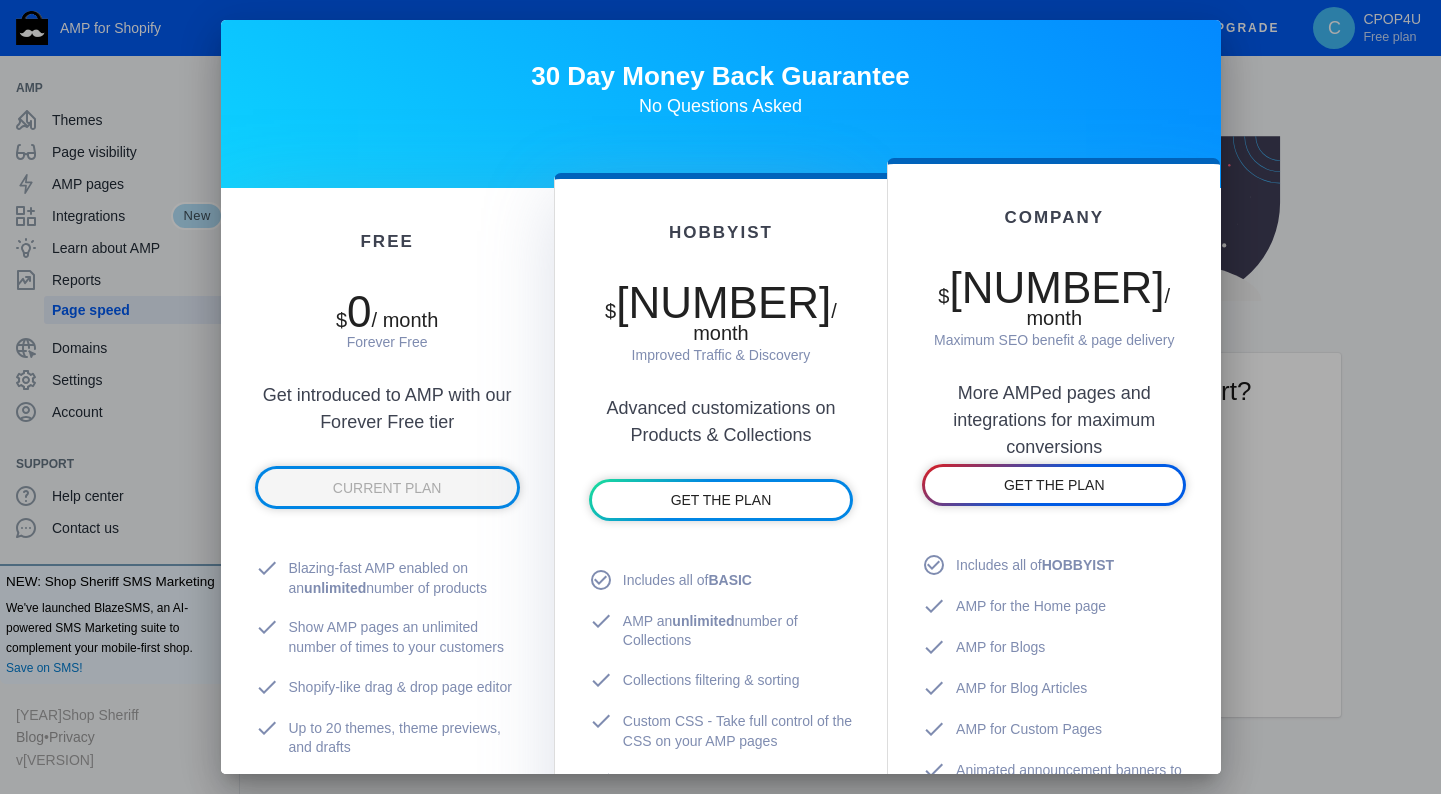 scroll, scrollTop: 0, scrollLeft: 0, axis: both 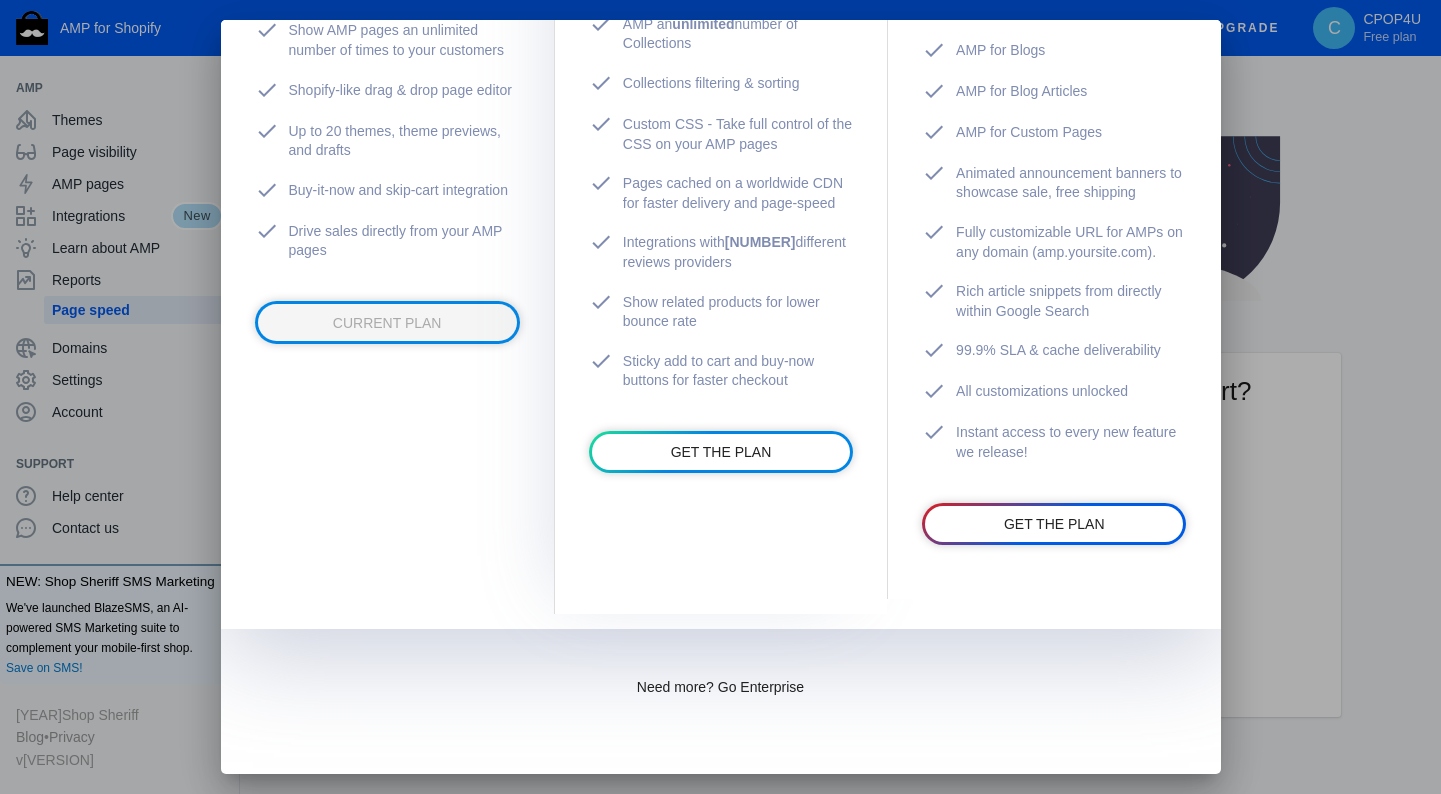 click at bounding box center (720, 397) 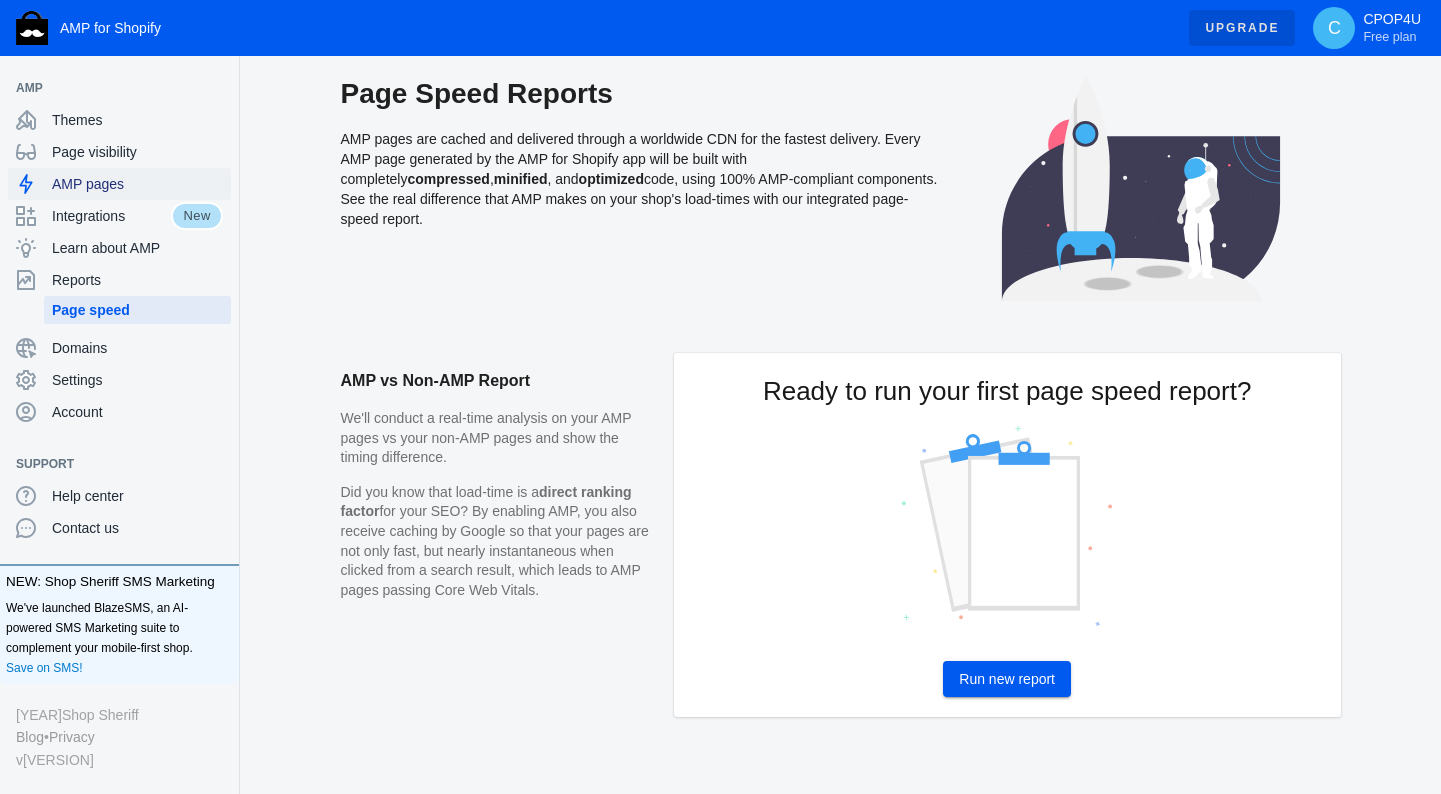 click on "AMP pages" at bounding box center [137, 184] 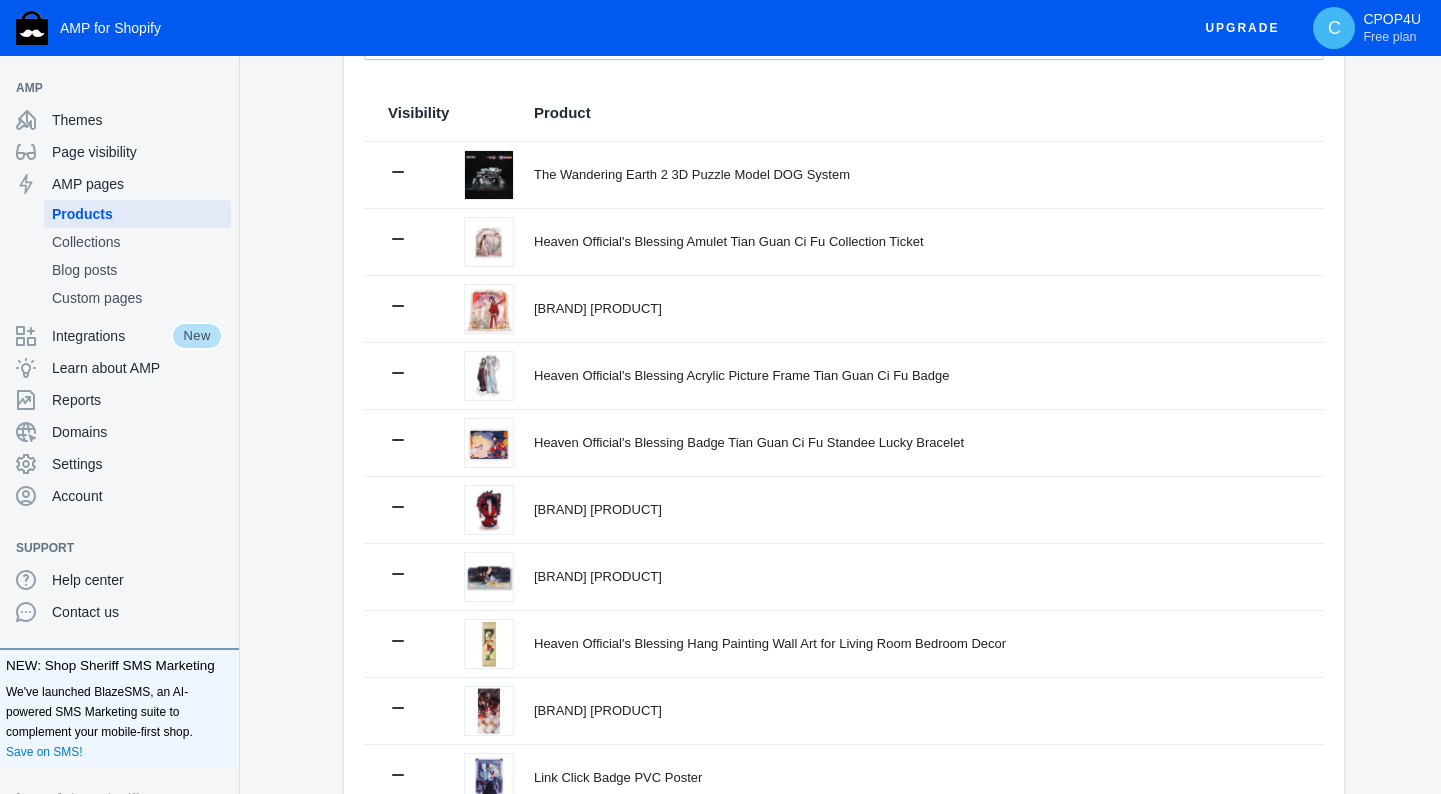 scroll, scrollTop: 387, scrollLeft: 0, axis: vertical 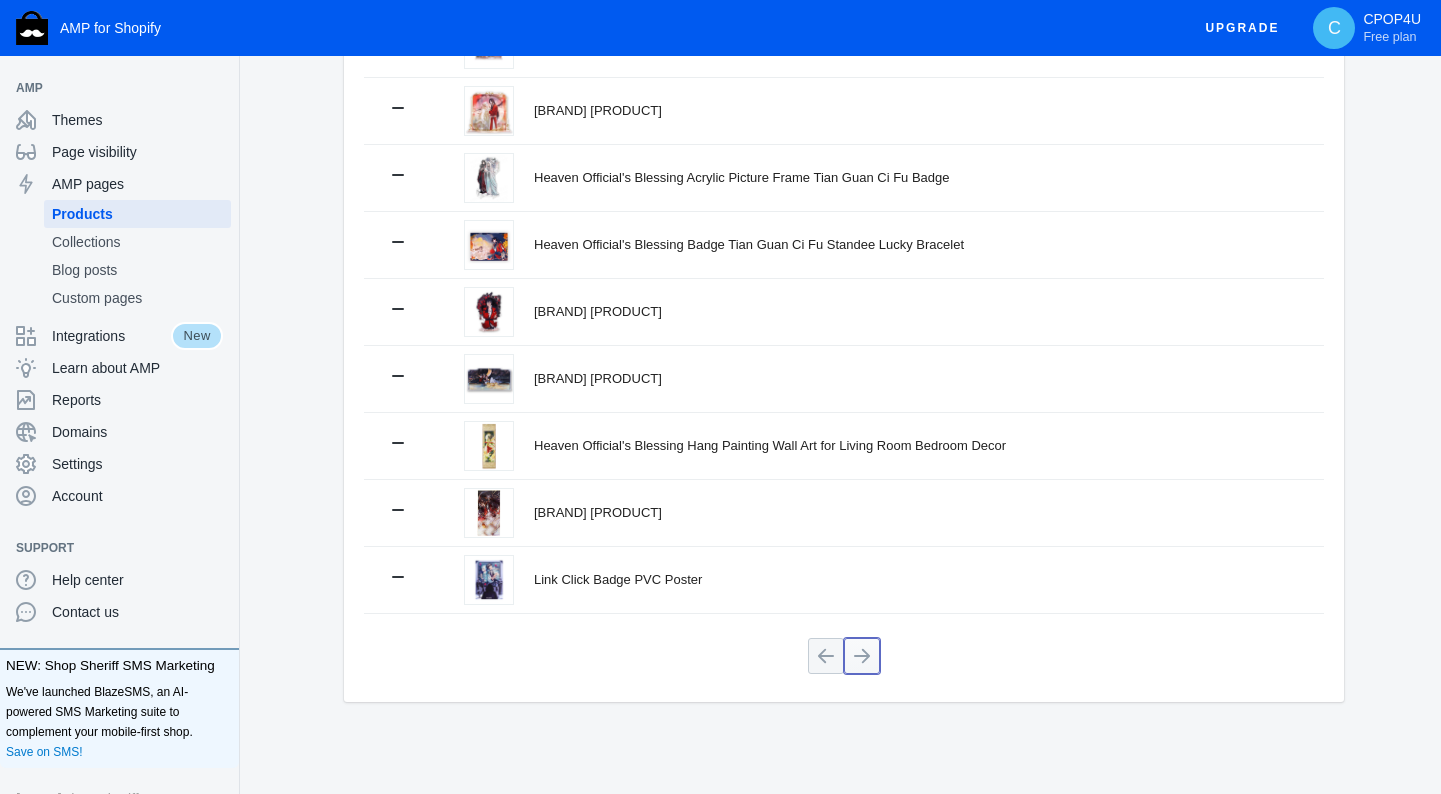 click 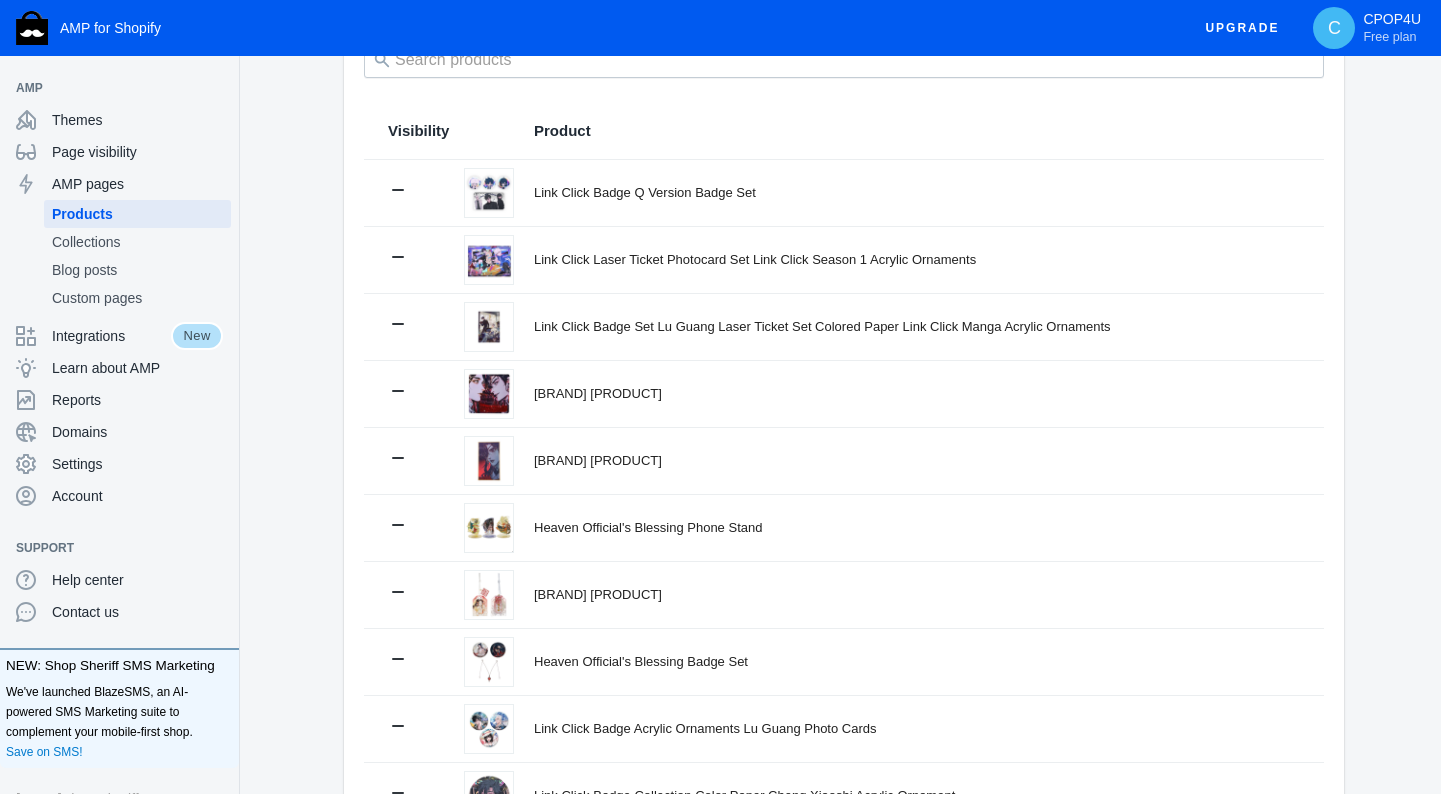 scroll, scrollTop: 0, scrollLeft: 0, axis: both 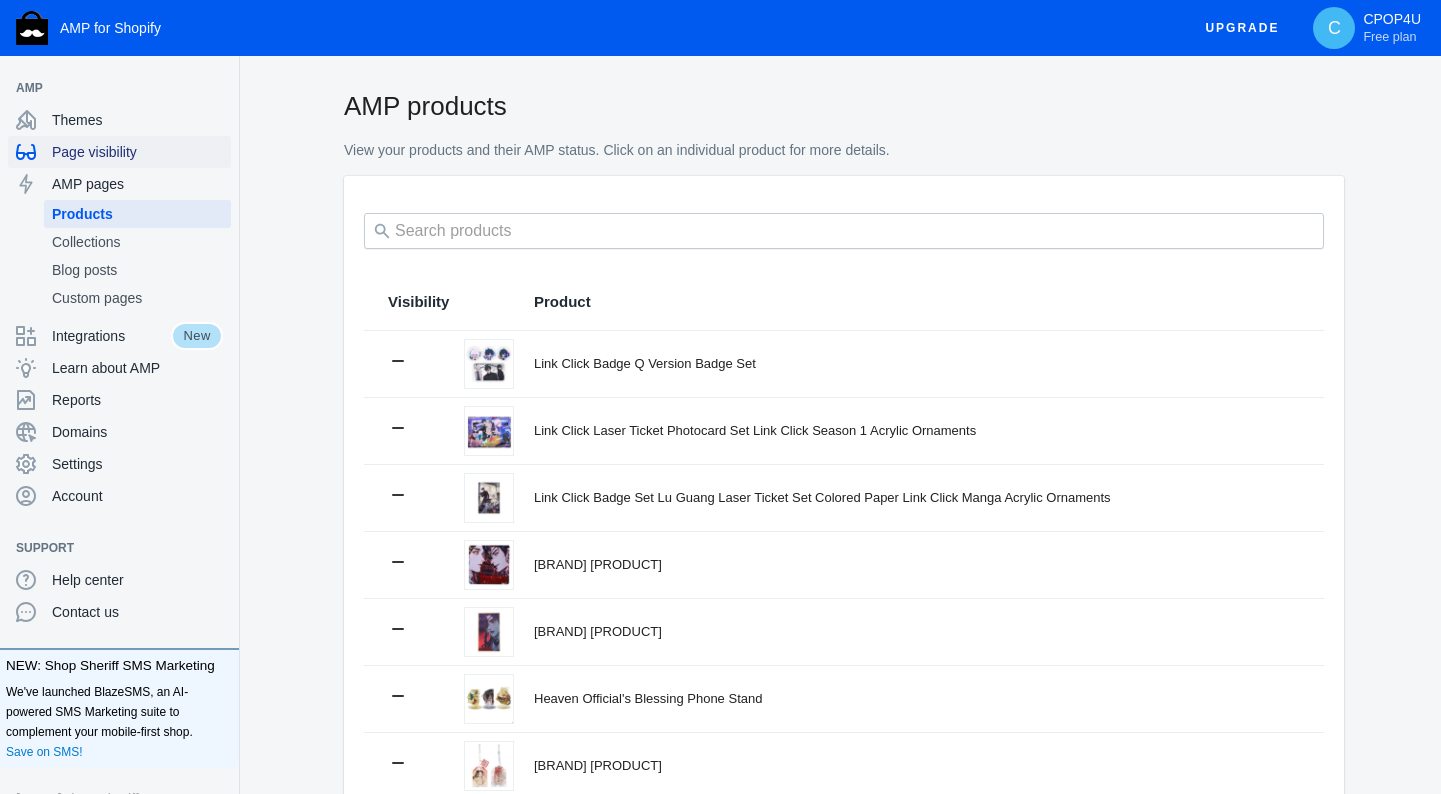 click on "Page visibility" at bounding box center [137, 152] 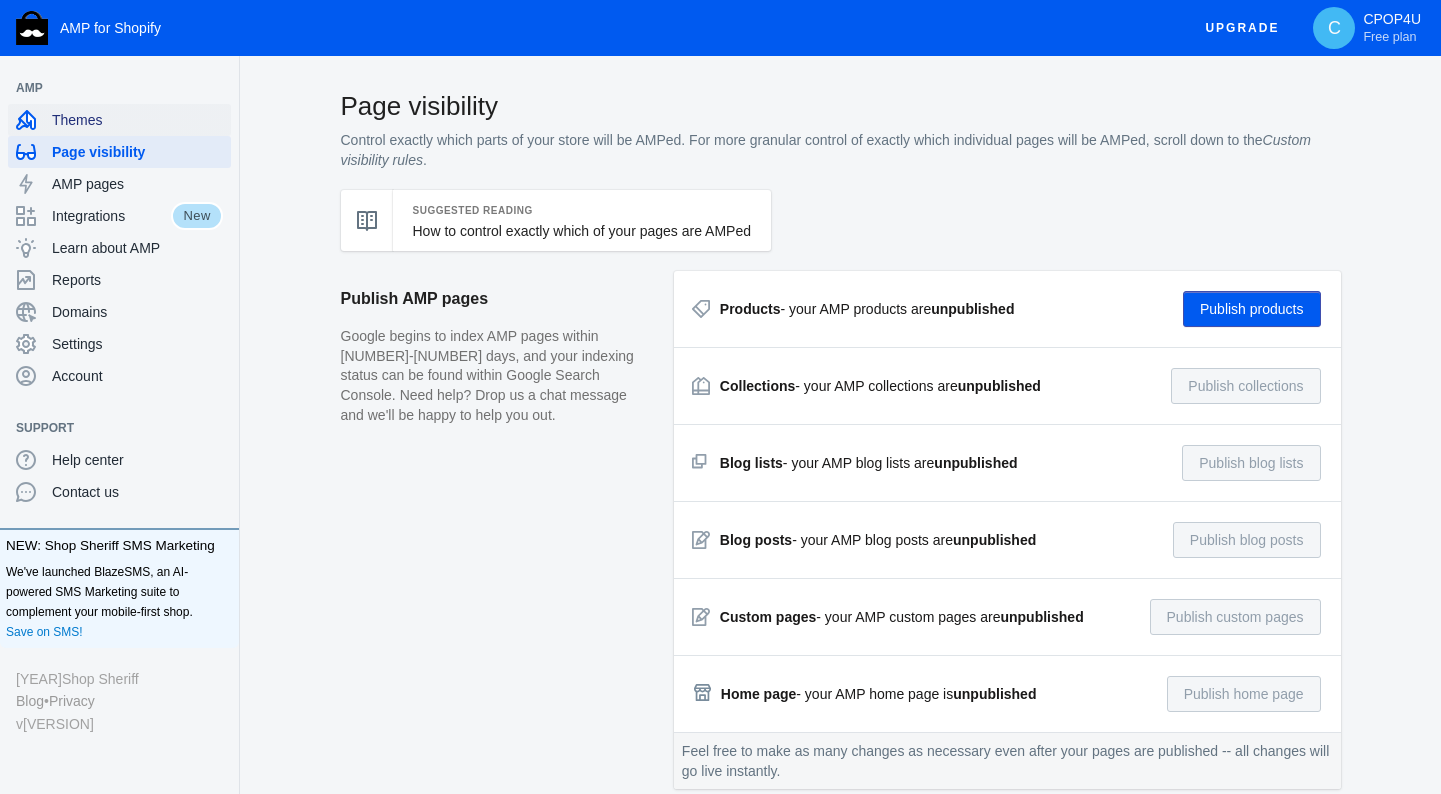click on "Themes" 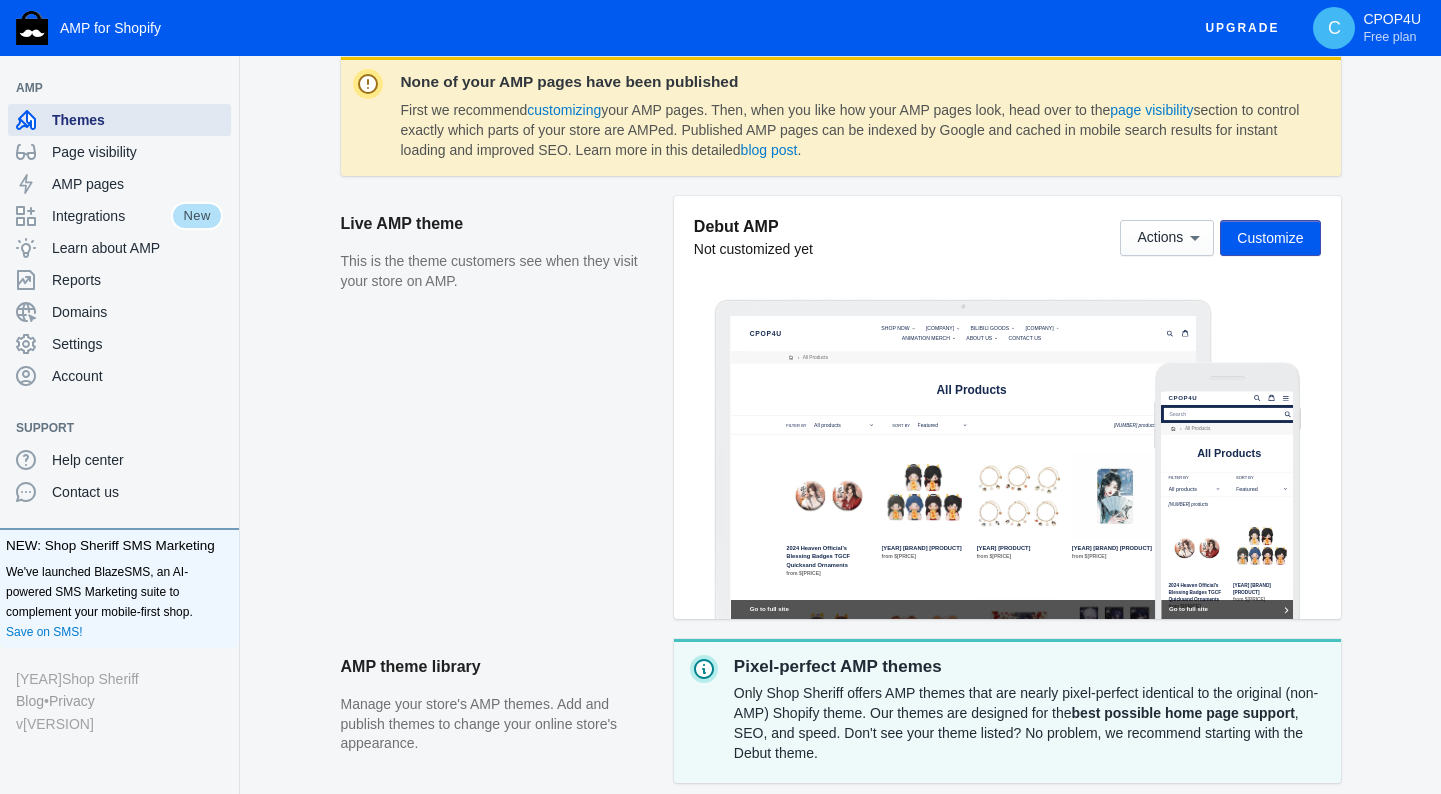 scroll, scrollTop: 279, scrollLeft: 0, axis: vertical 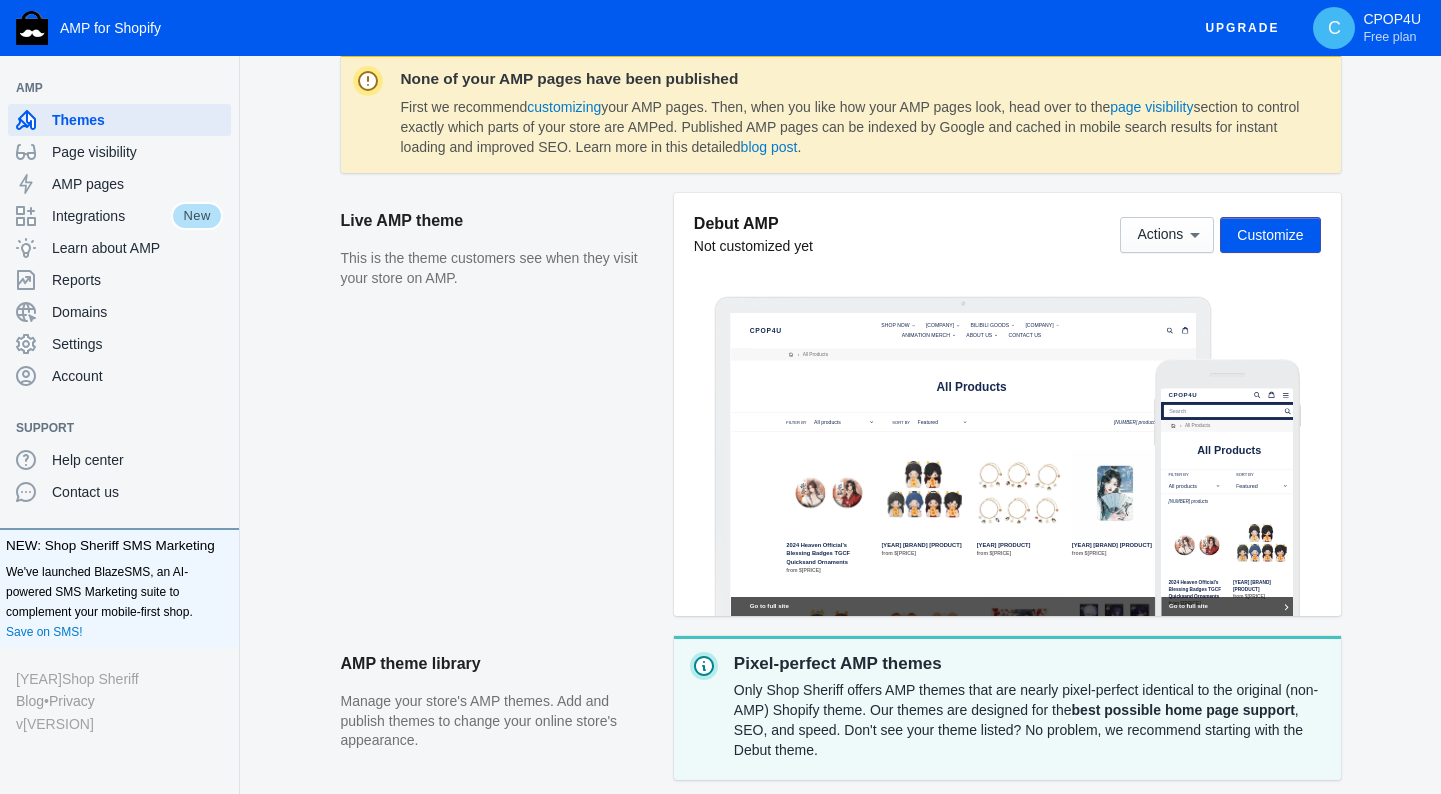 click on "Customize" at bounding box center (1270, 235) 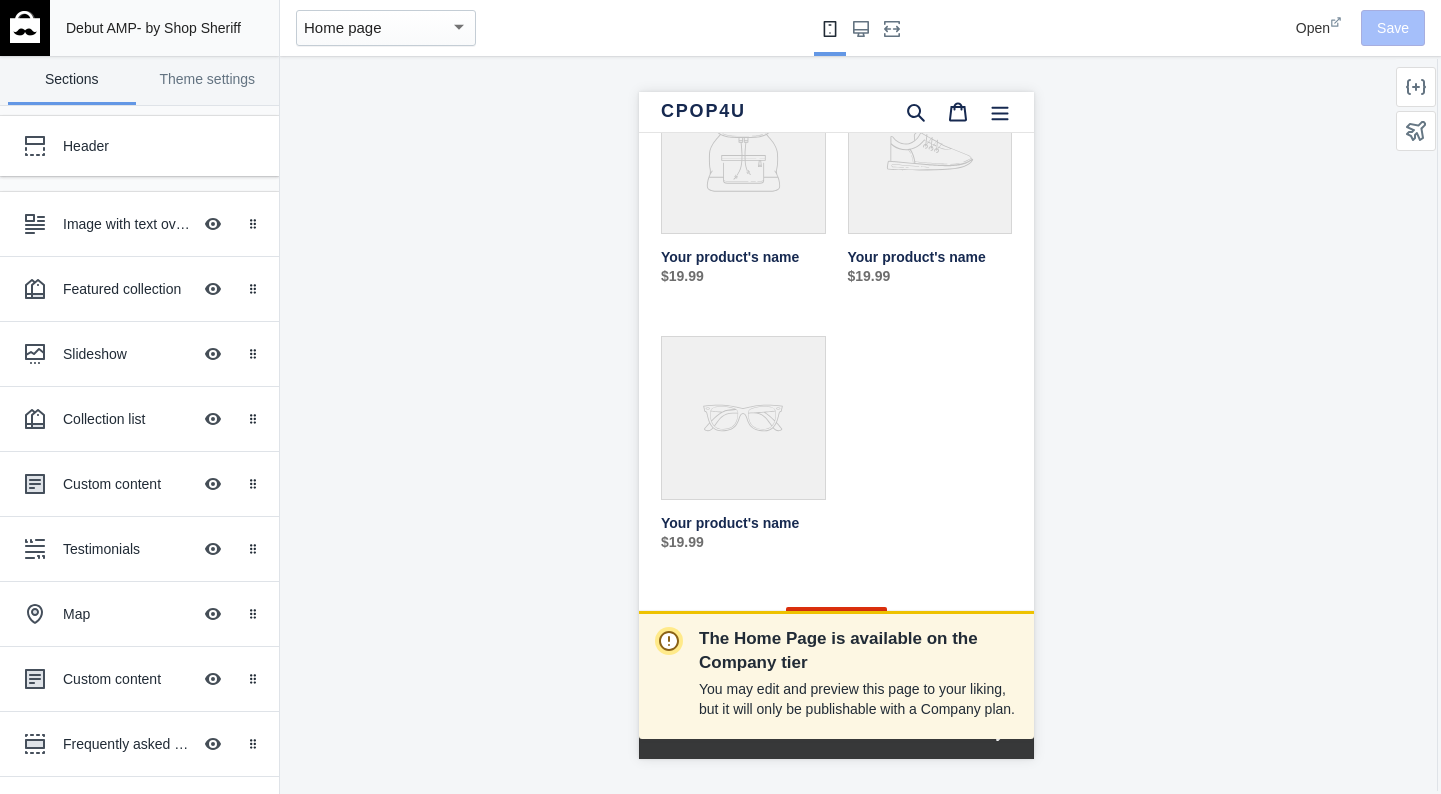 scroll, scrollTop: 537, scrollLeft: 0, axis: vertical 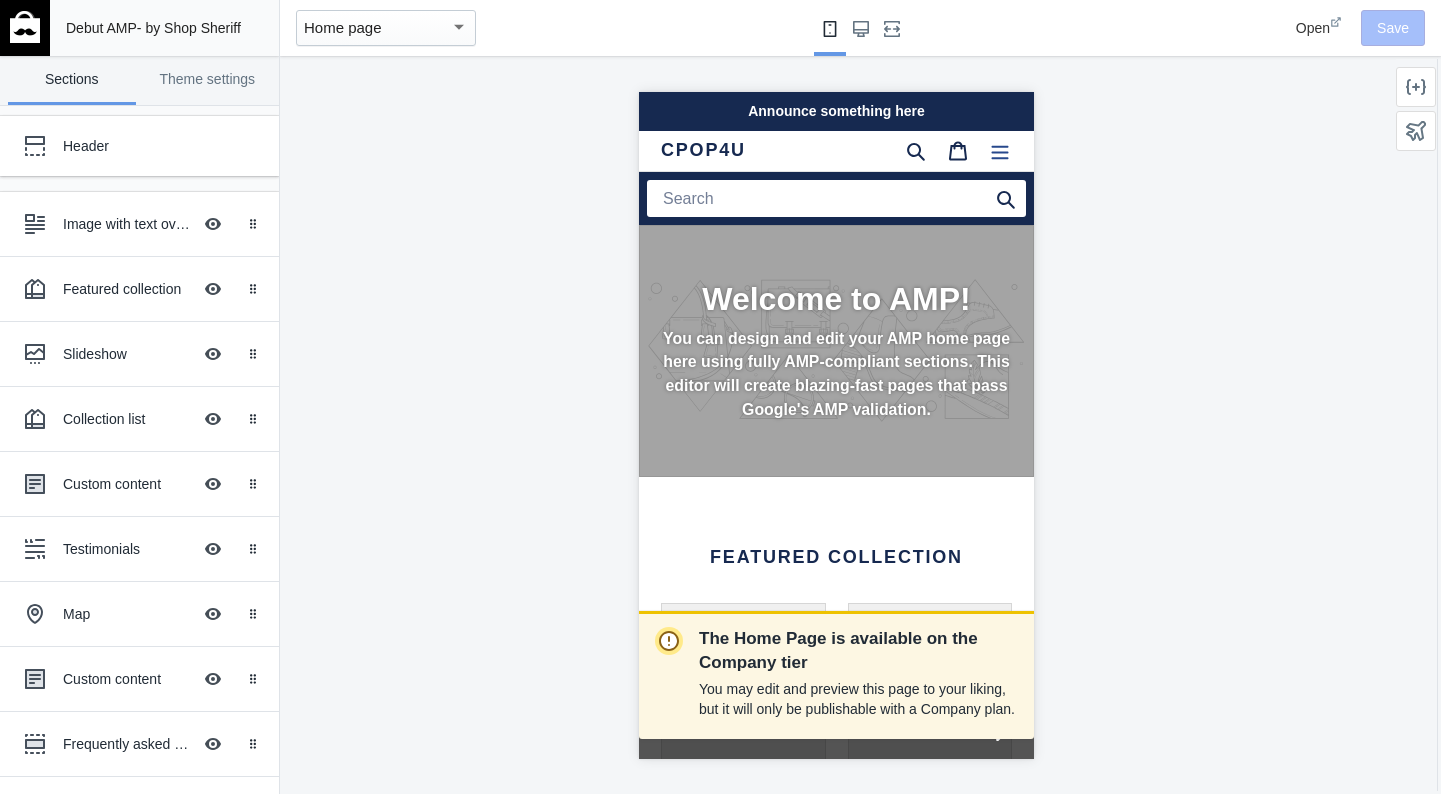 click 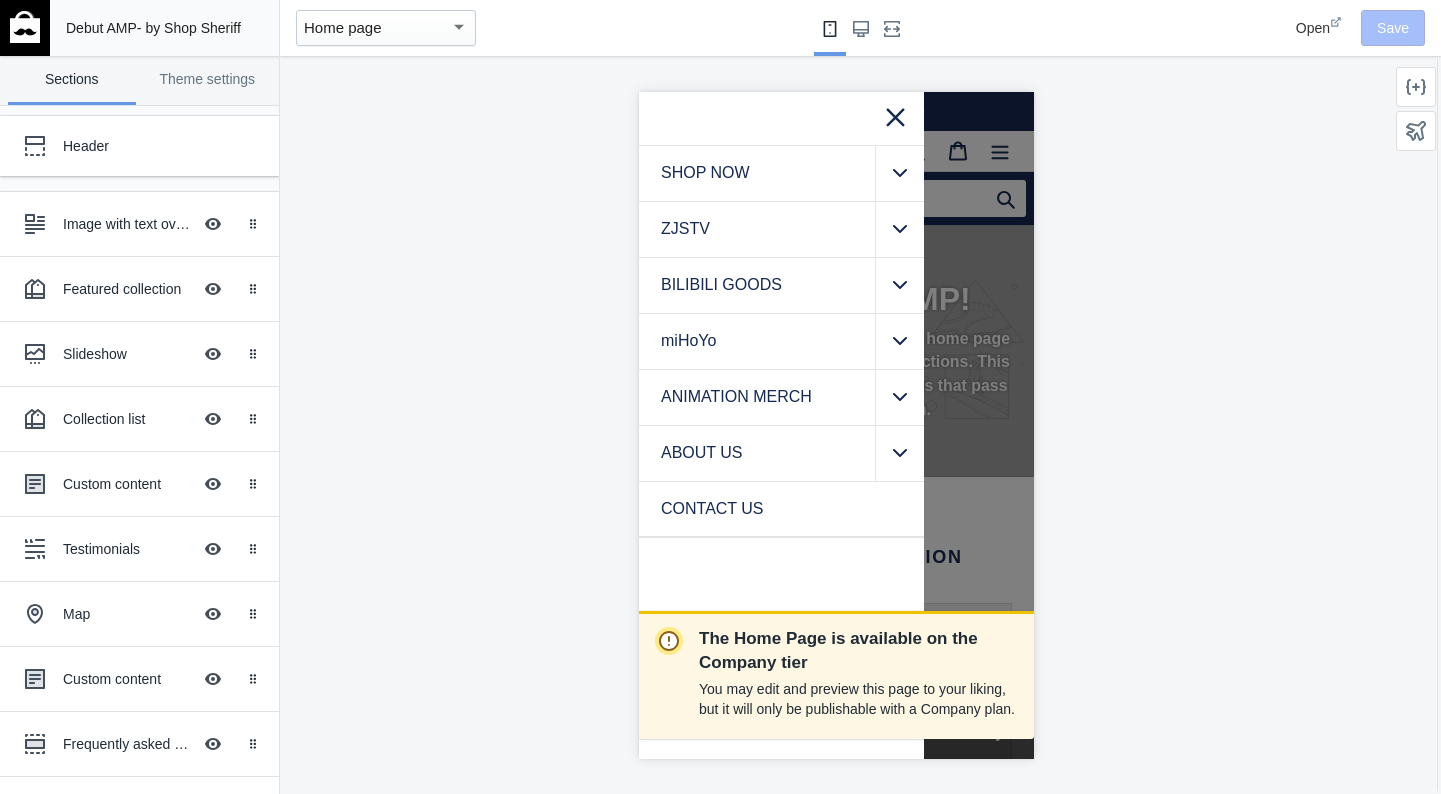 click 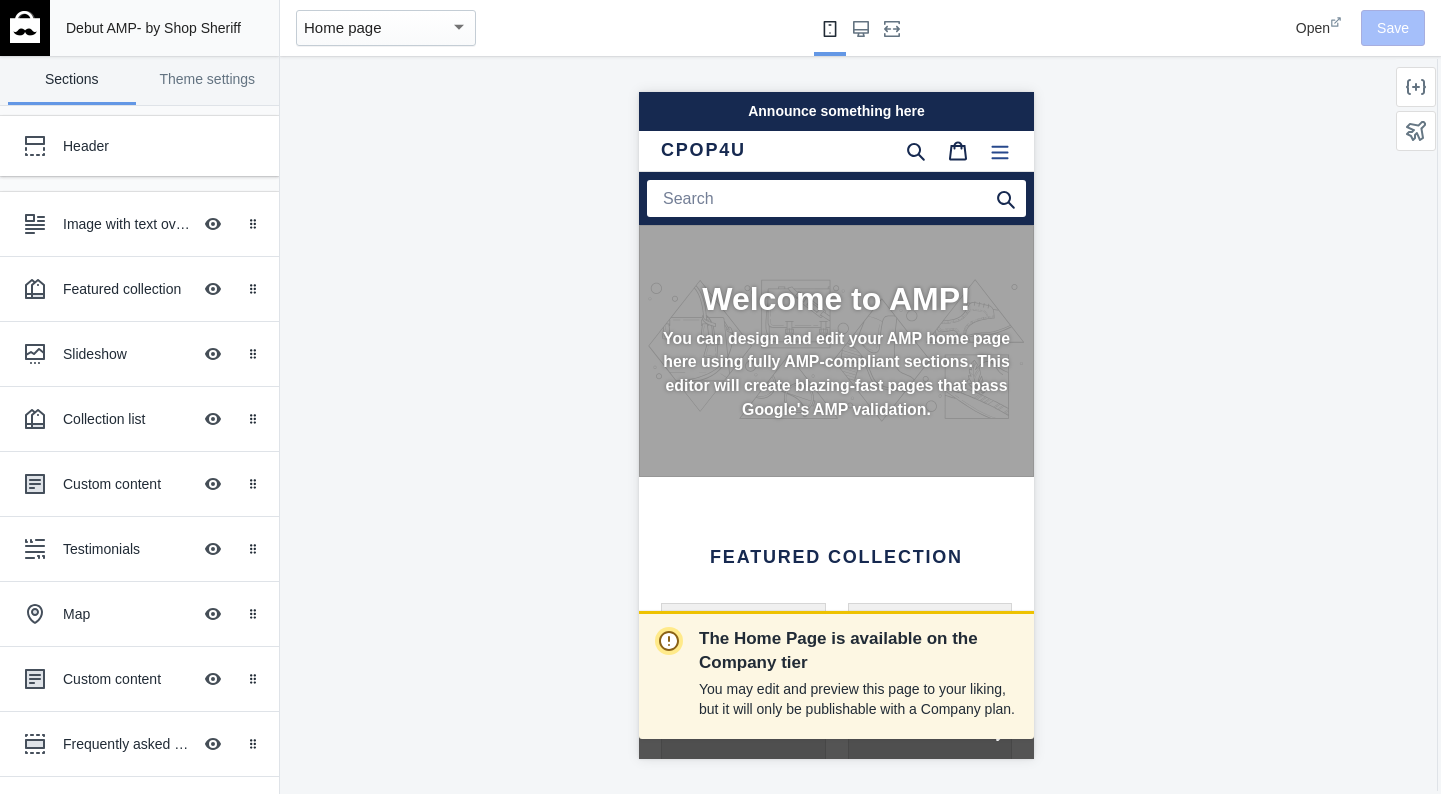 click 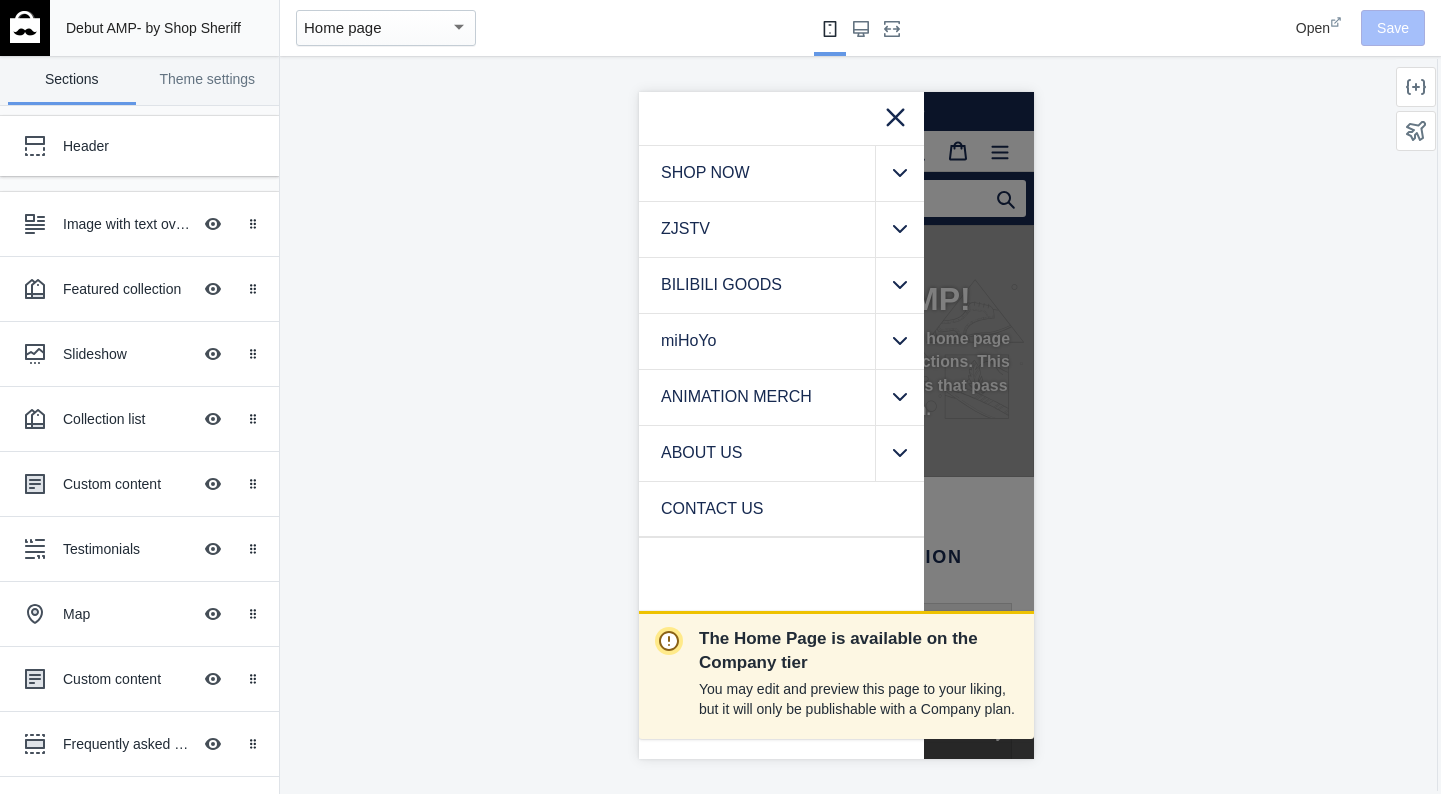 click 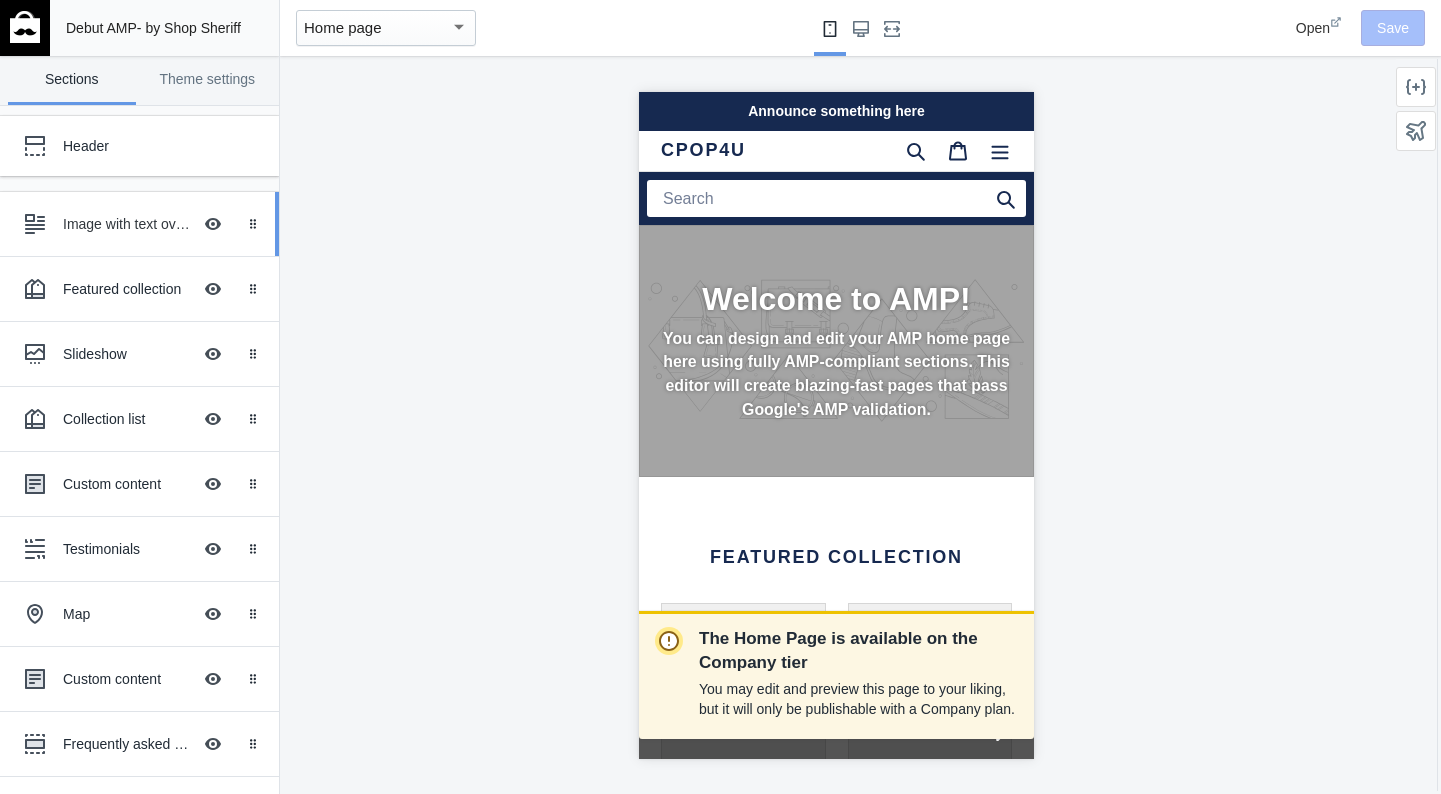 click on "Image with text overlay" at bounding box center (127, 224) 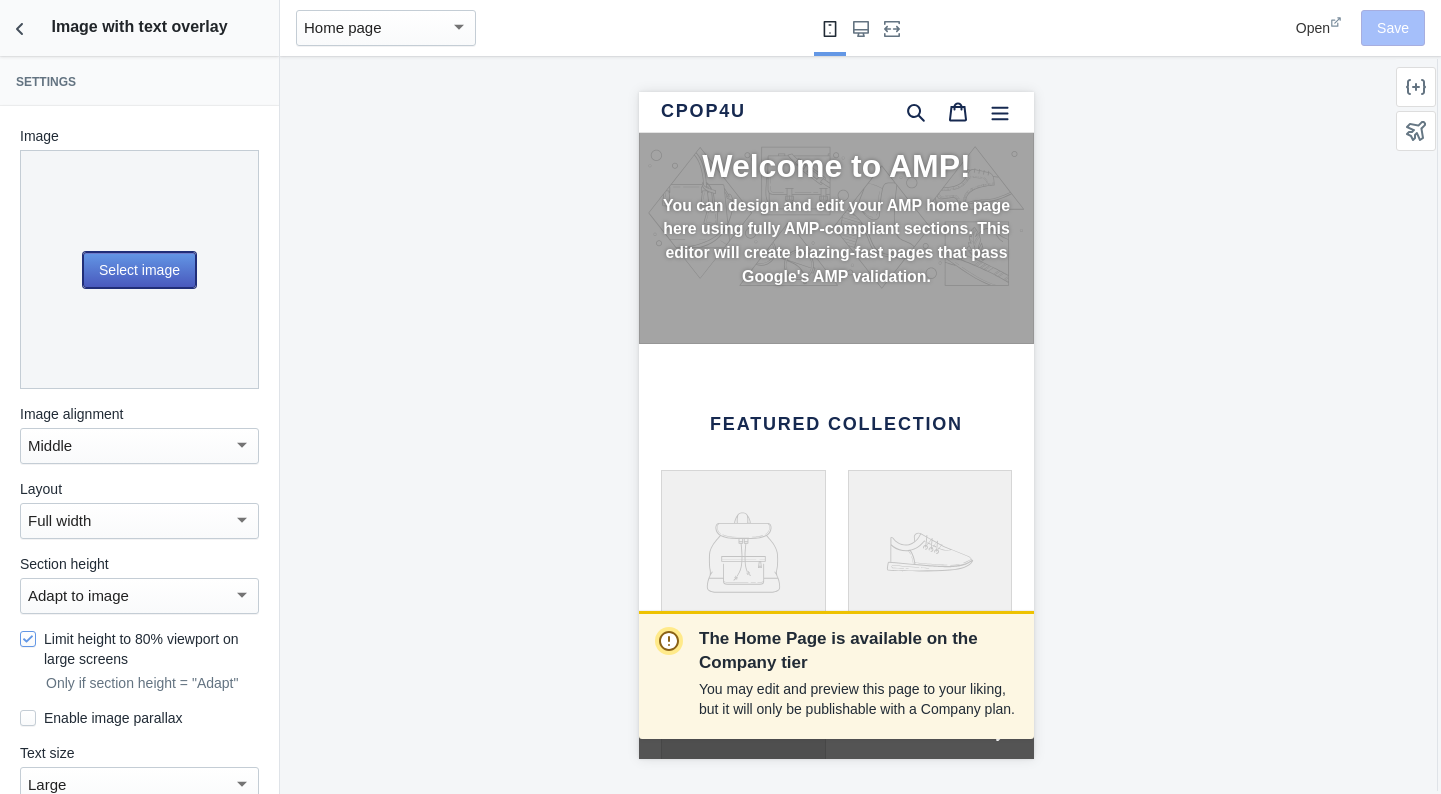 click on "Select image" at bounding box center [139, 270] 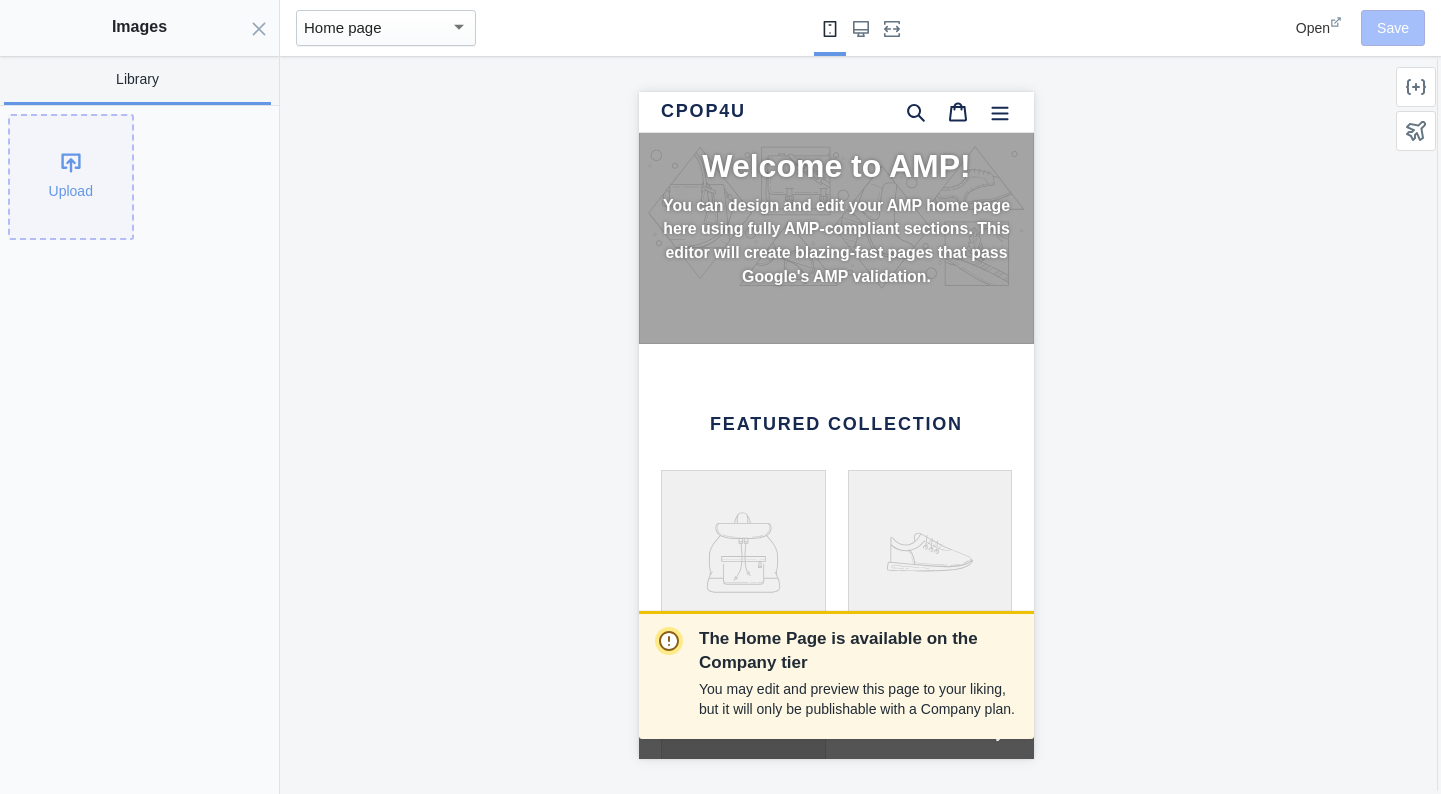 click on "Upload" 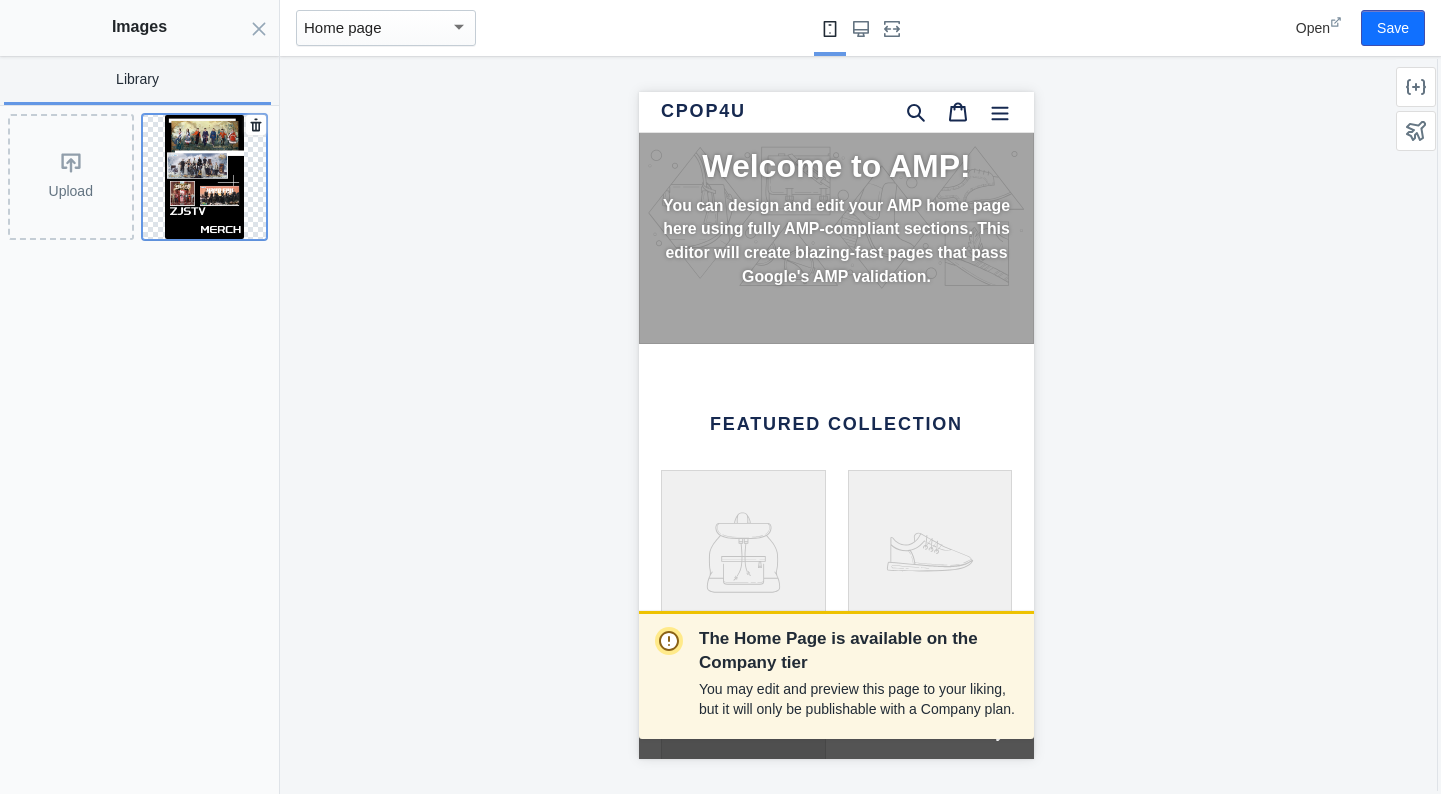click 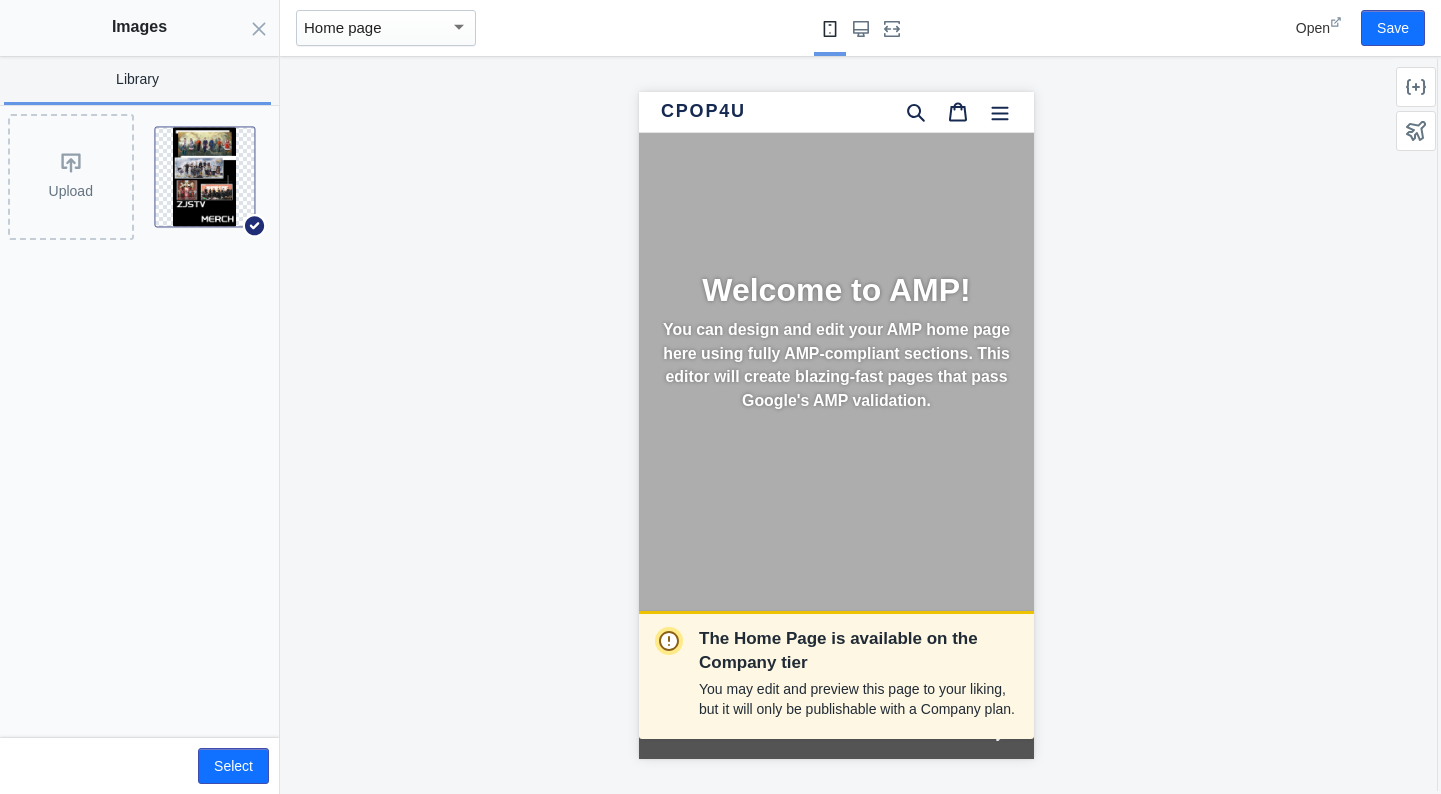 click on "Welcome to AMP!" at bounding box center [836, 289] 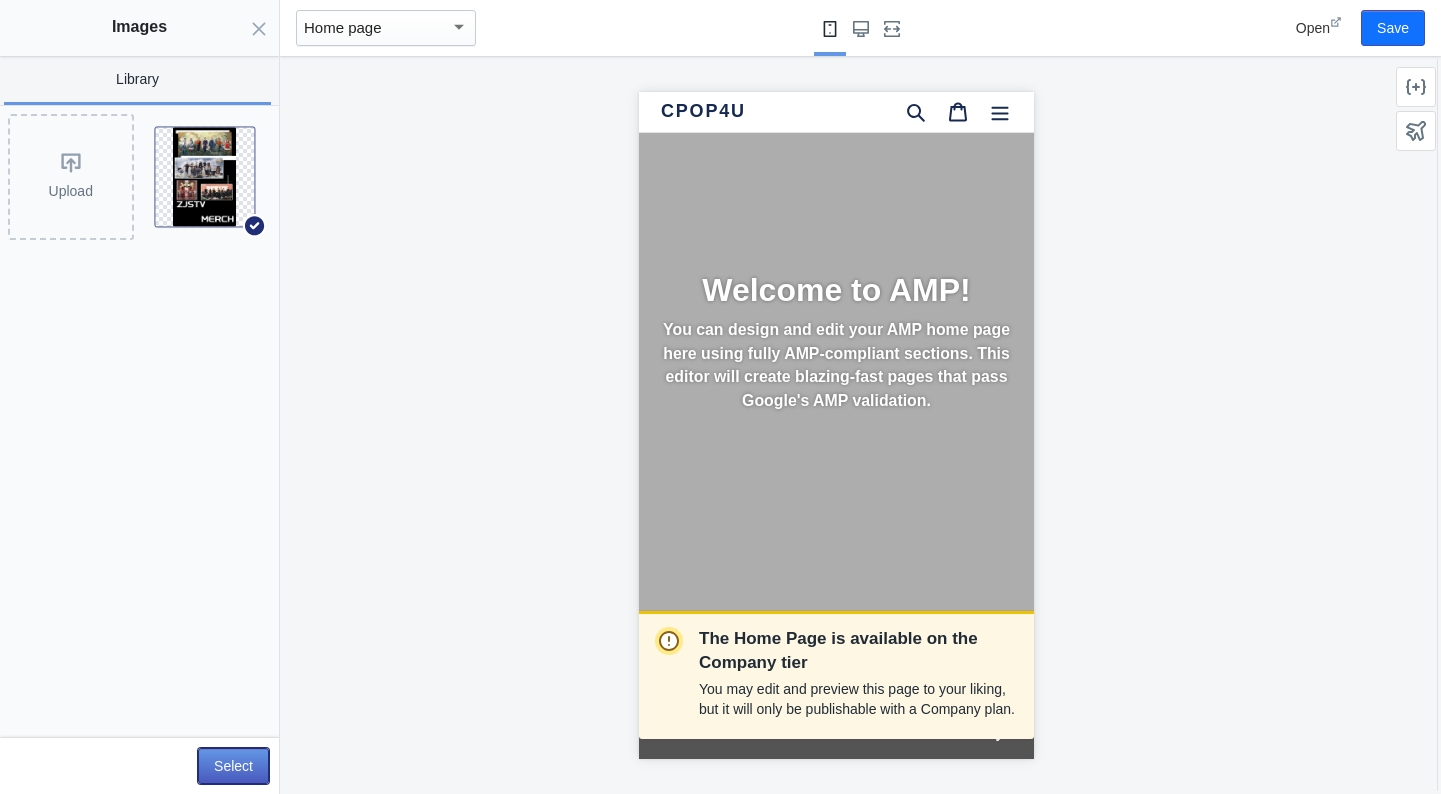 click on "Select" 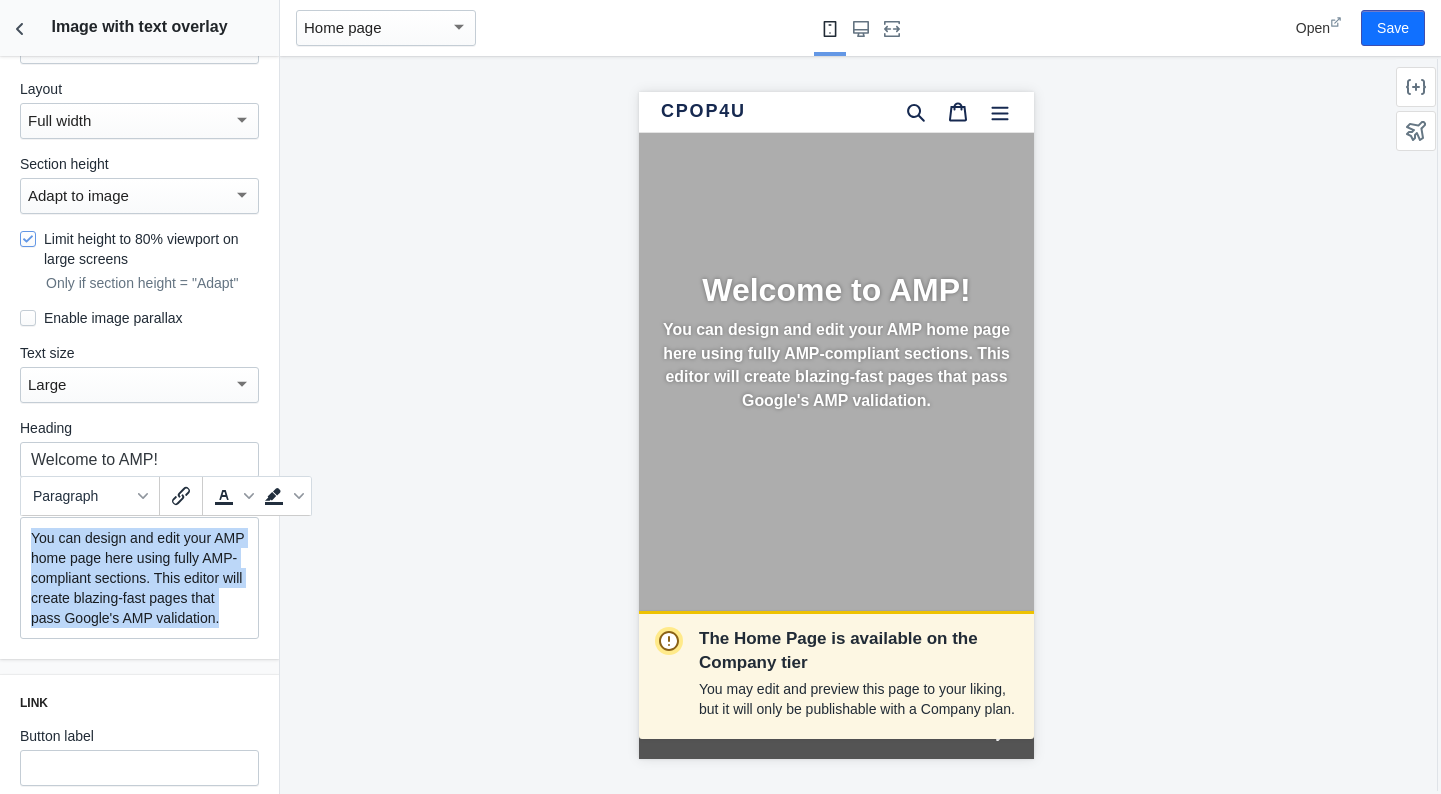 drag, startPoint x: 123, startPoint y: 643, endPoint x: 0, endPoint y: 529, distance: 167.7051 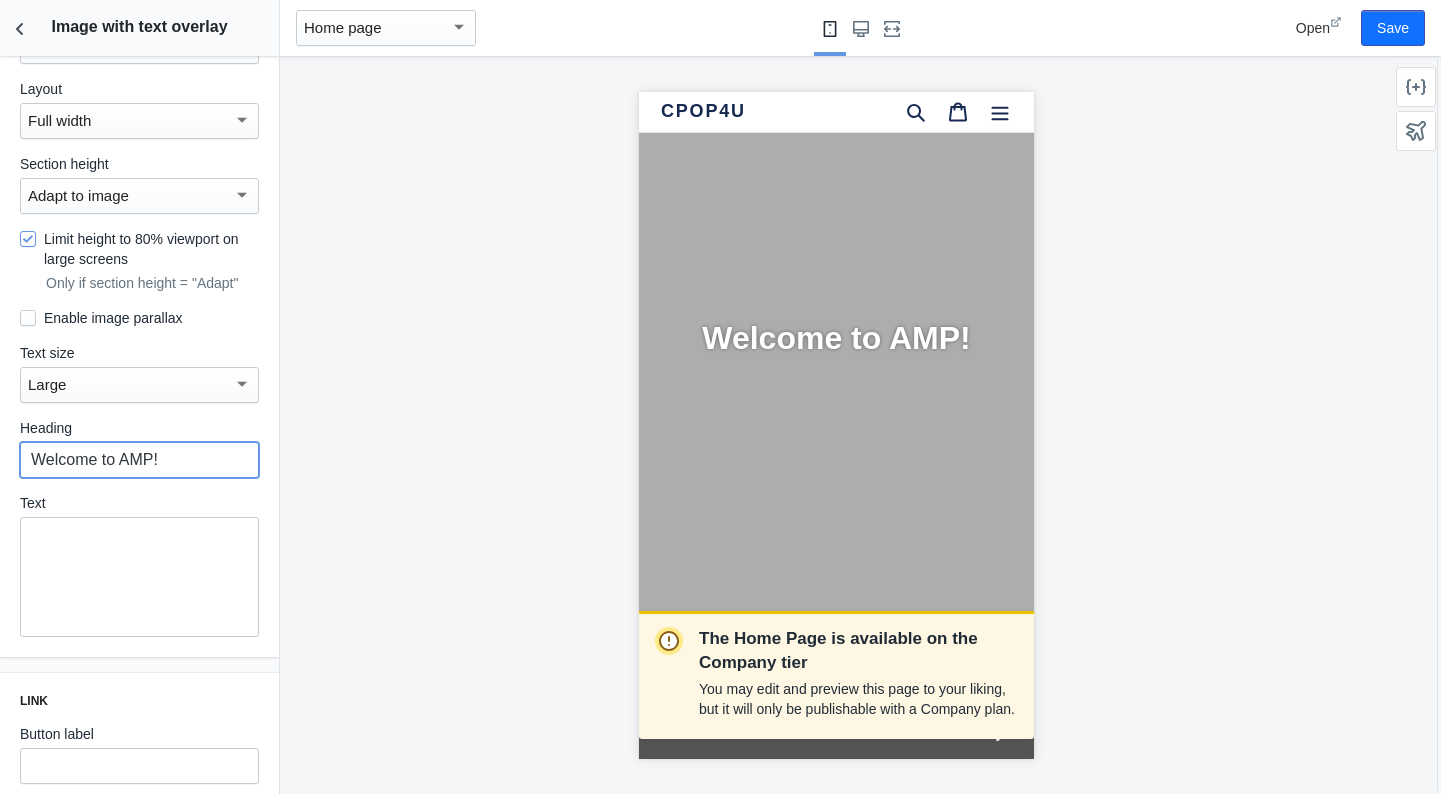 drag, startPoint x: 205, startPoint y: 456, endPoint x: -42, endPoint y: 429, distance: 248.47133 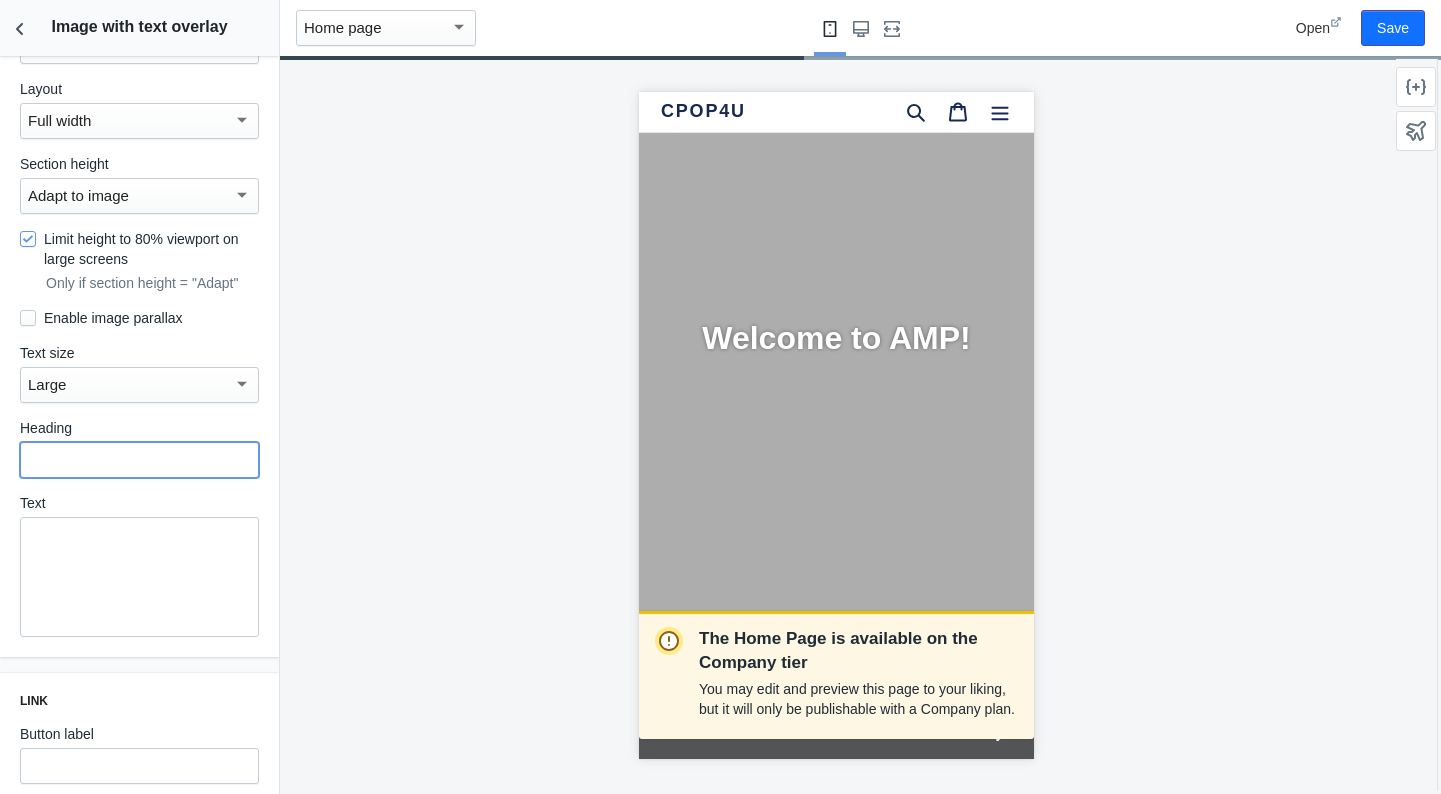 scroll, scrollTop: 0, scrollLeft: 351, axis: horizontal 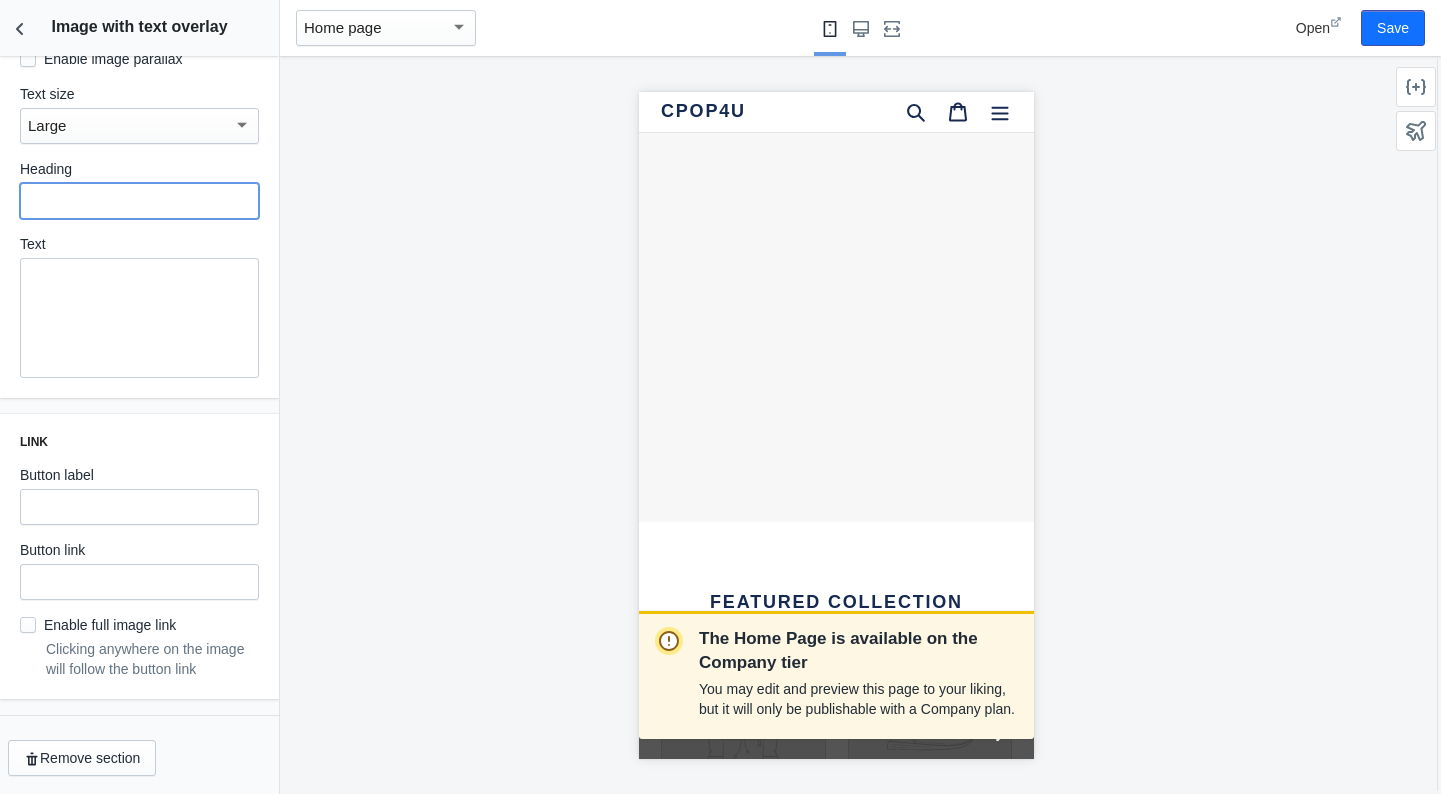 type 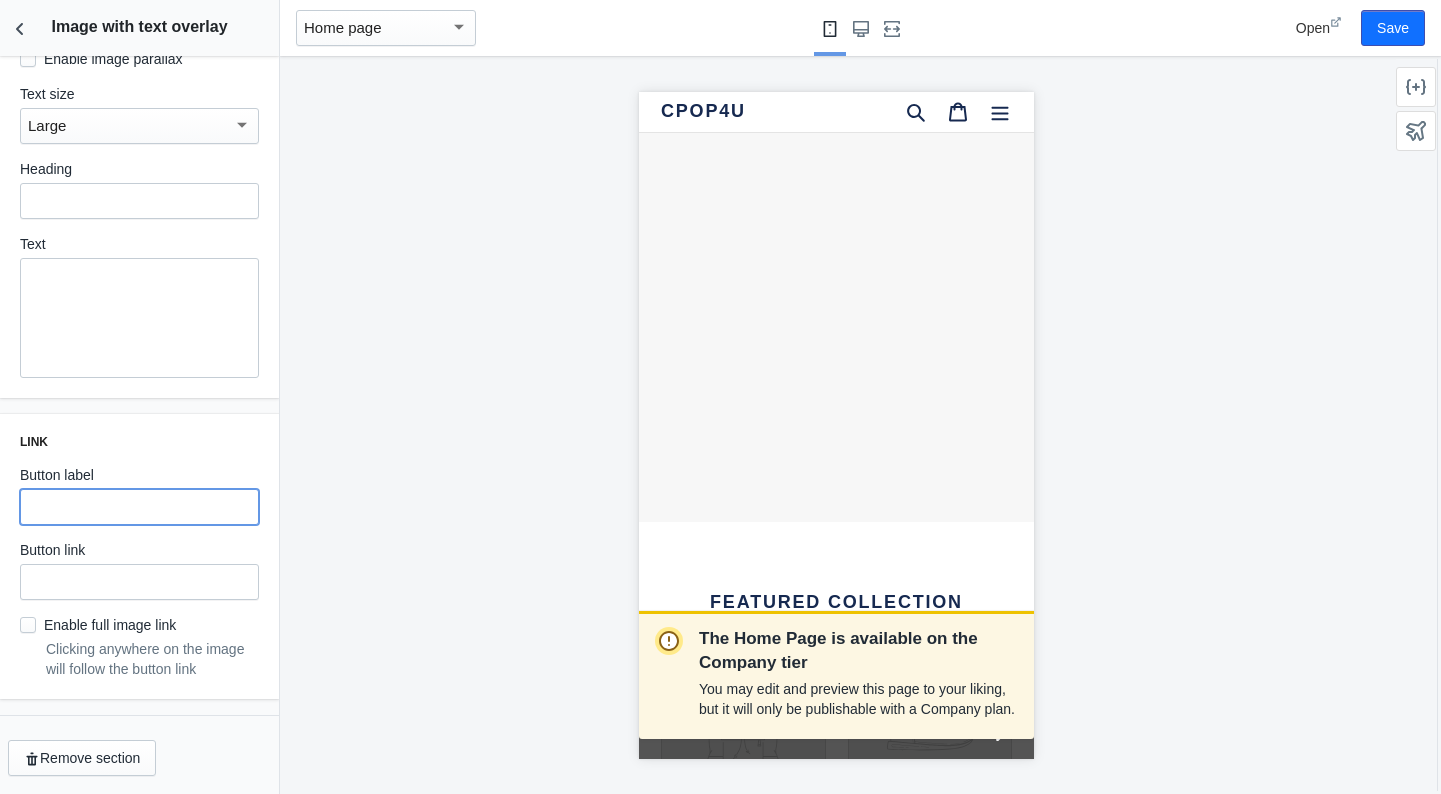 click at bounding box center (139, 507) 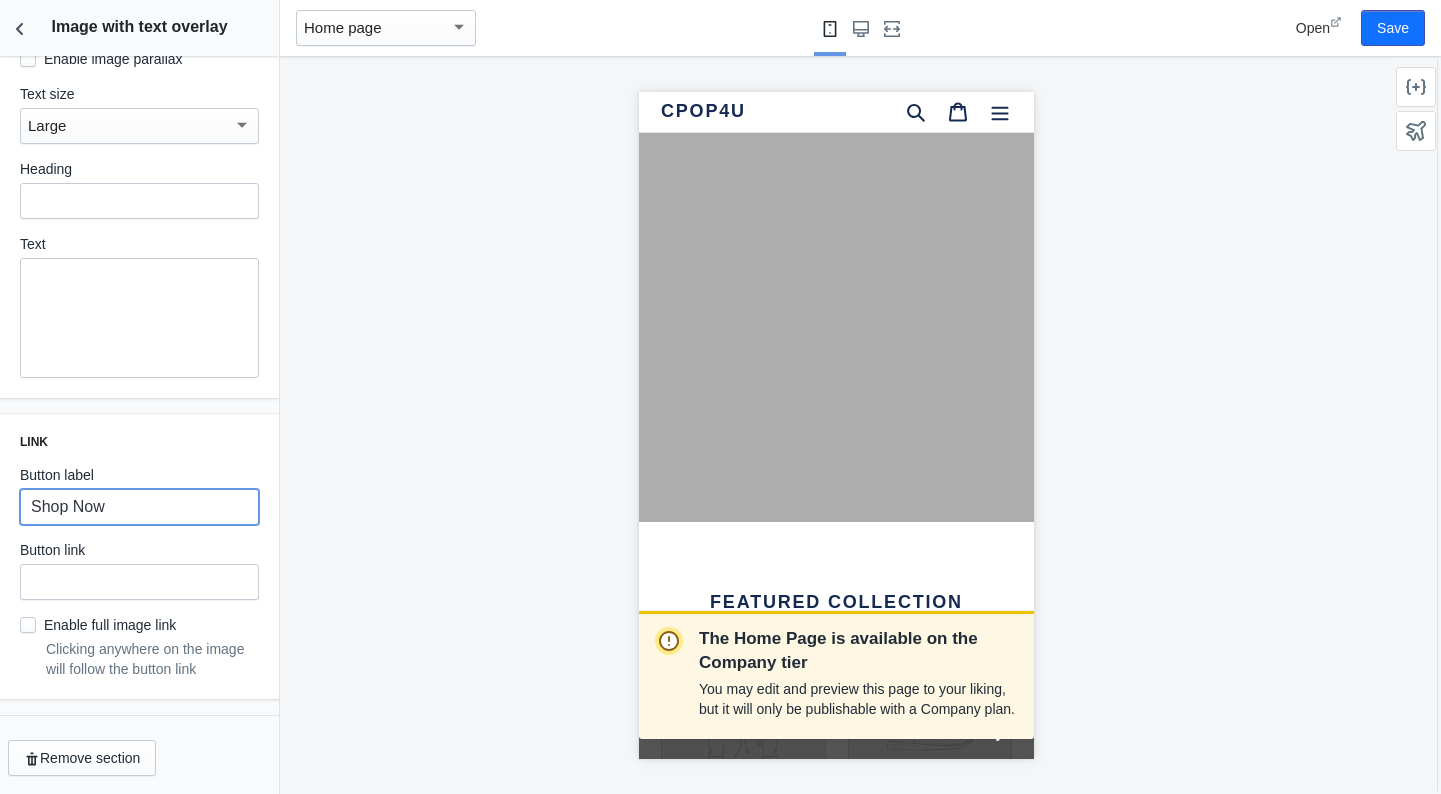 type on "Shop Now" 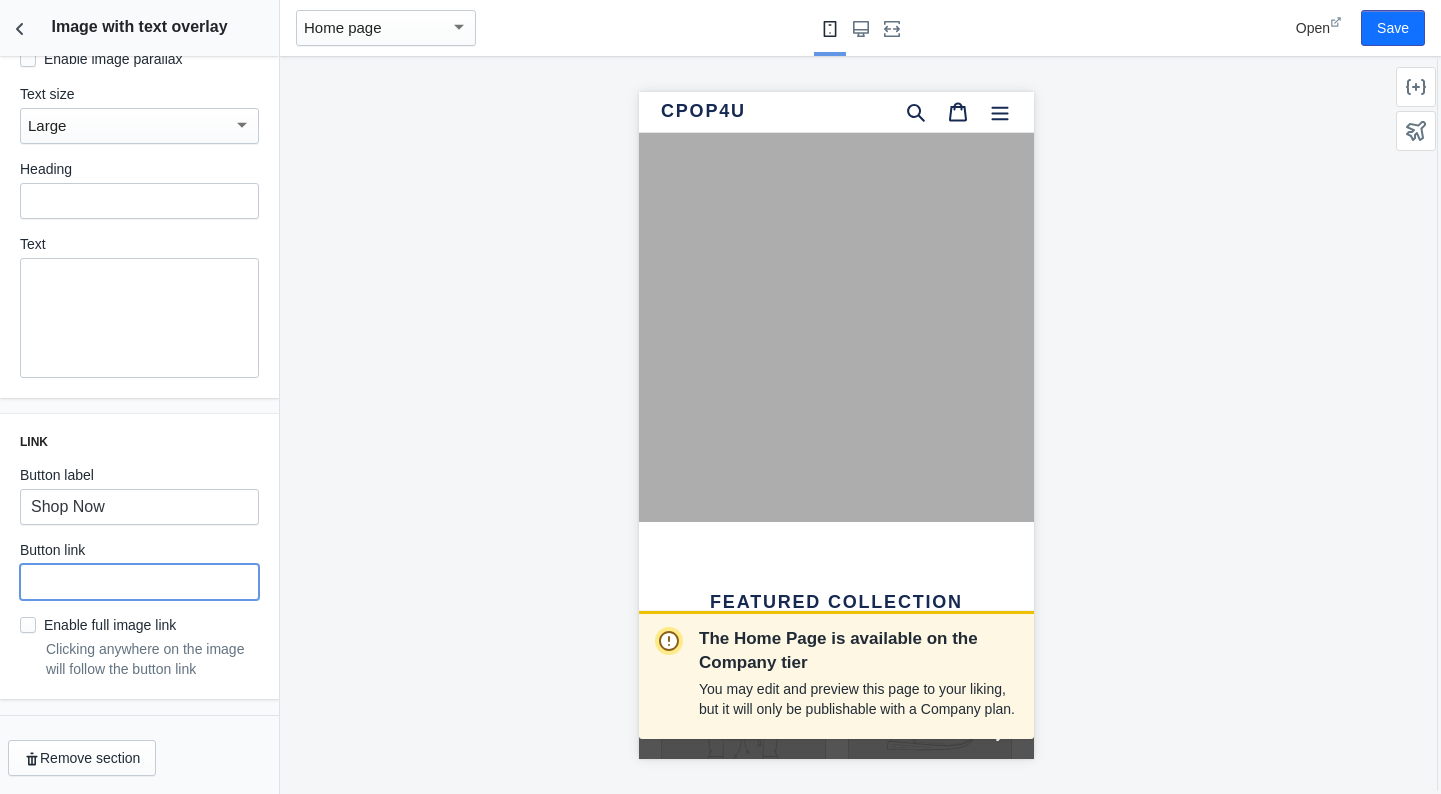 click at bounding box center (139, 582) 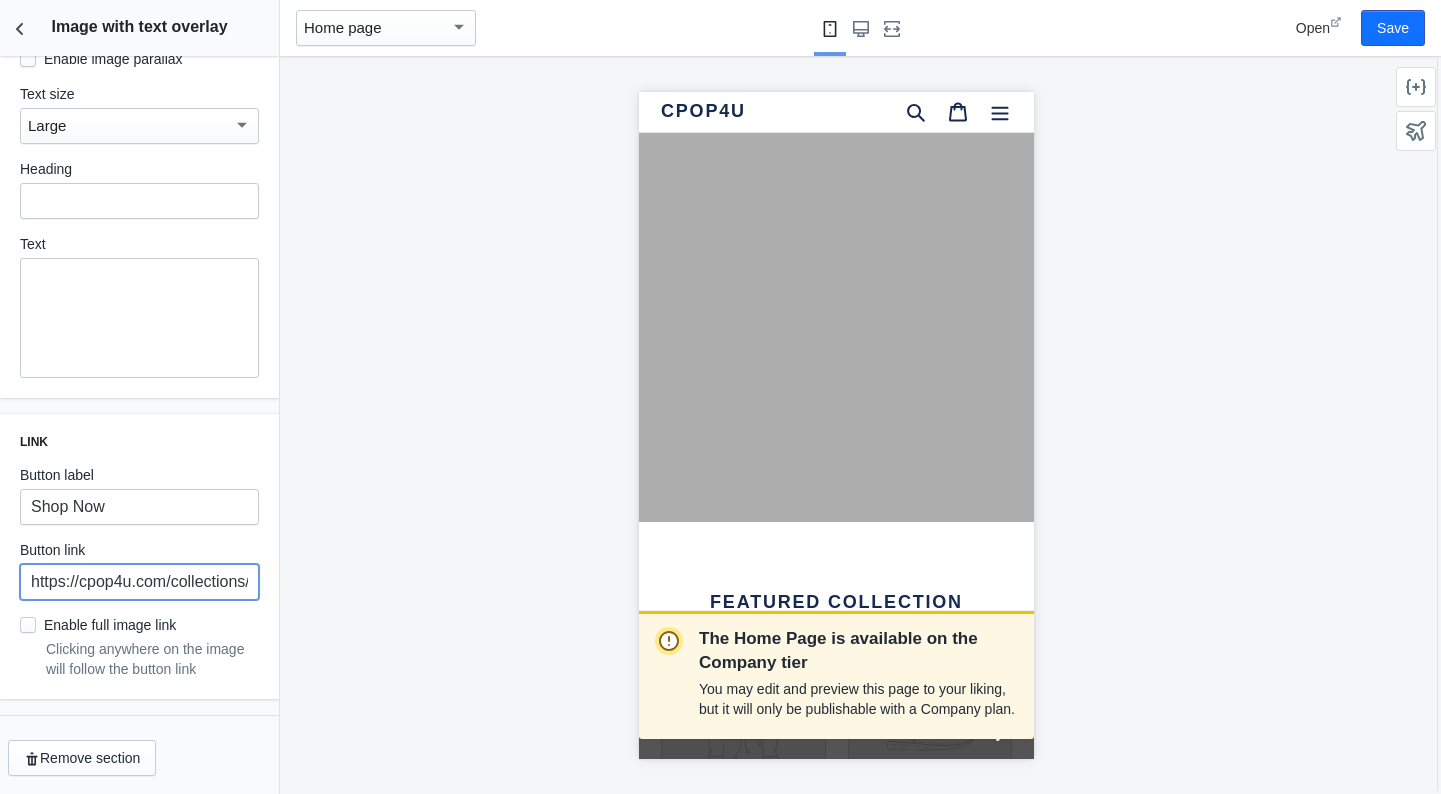 scroll, scrollTop: 0, scrollLeft: 46, axis: horizontal 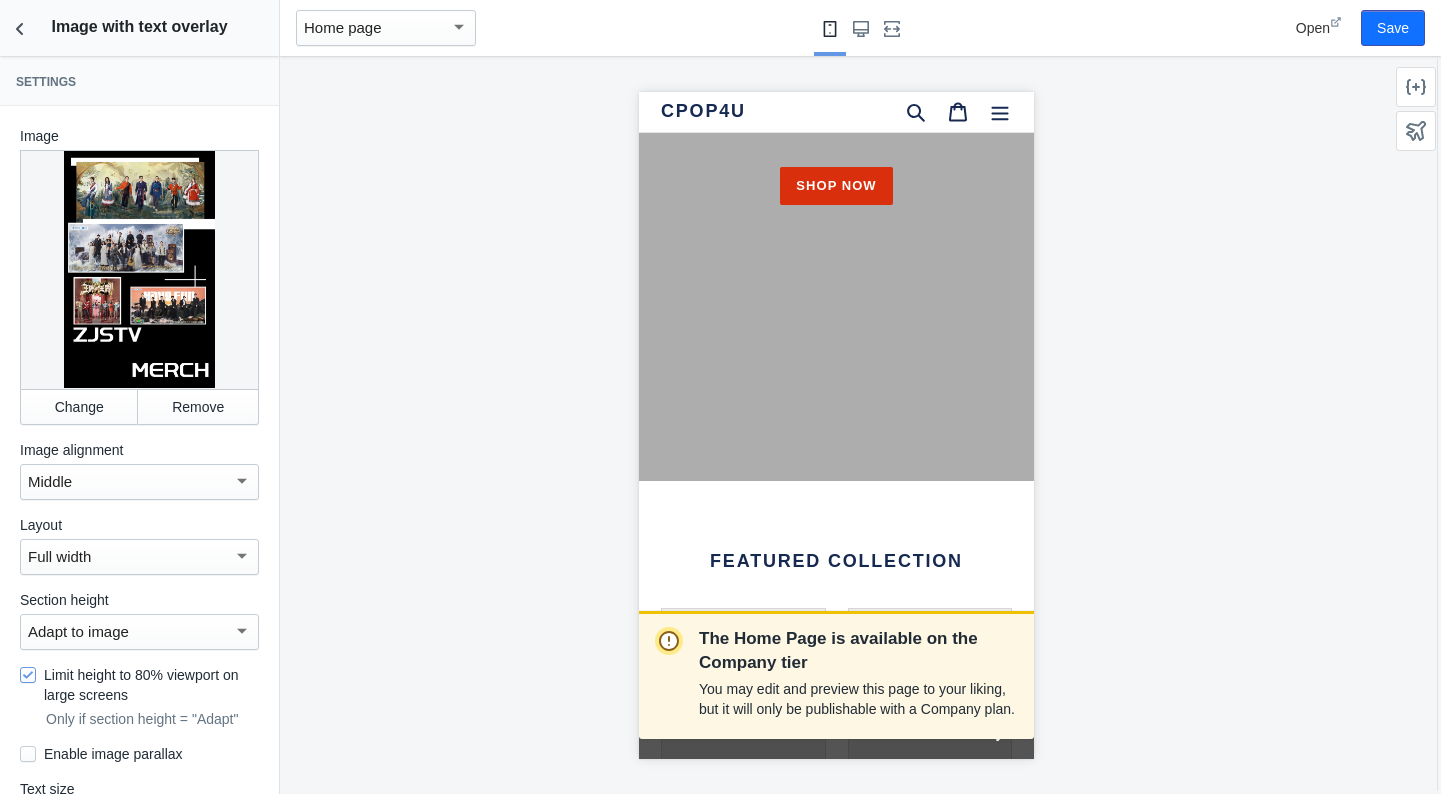 type on "https://cpop4u.com/collections/zjstv" 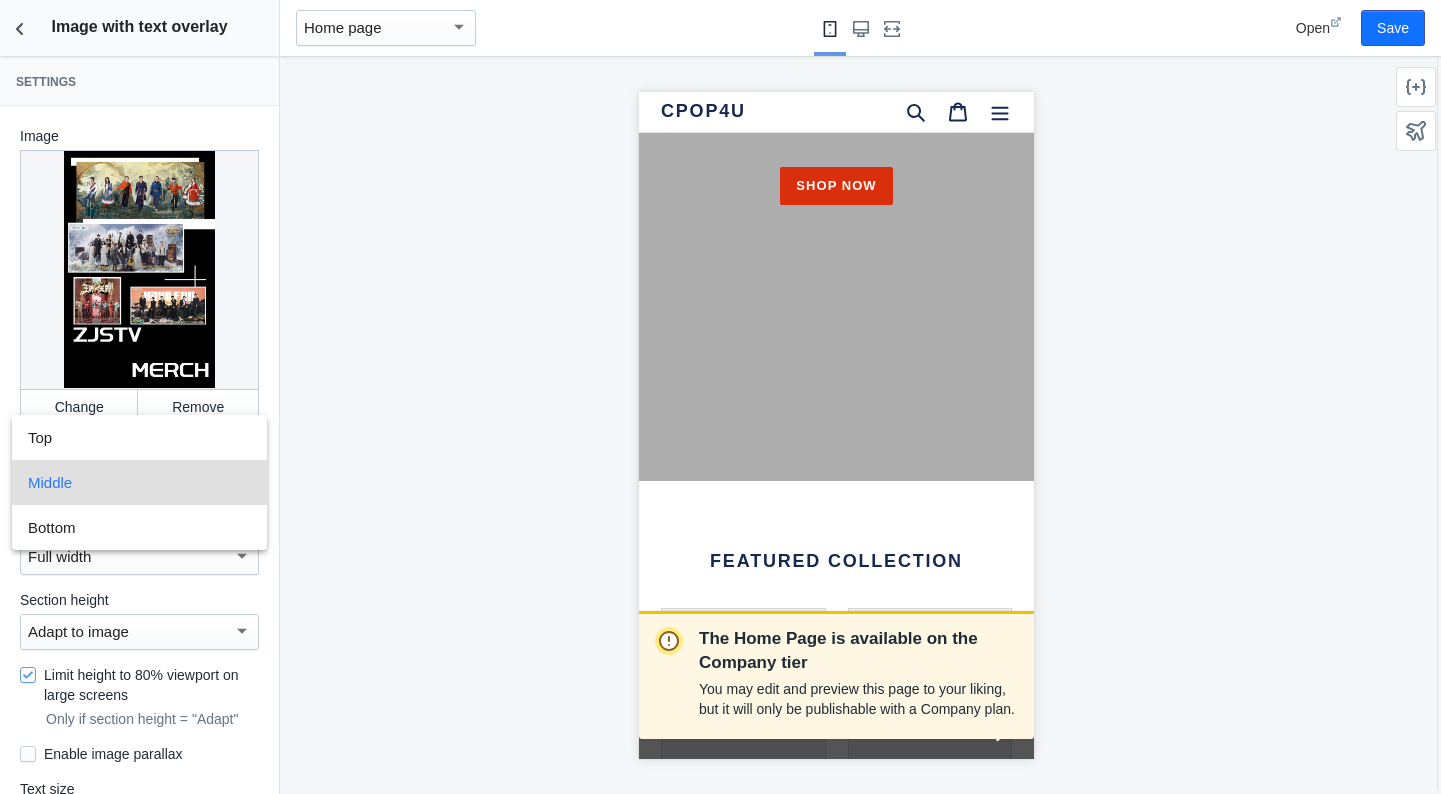 scroll, scrollTop: 0, scrollLeft: 0, axis: both 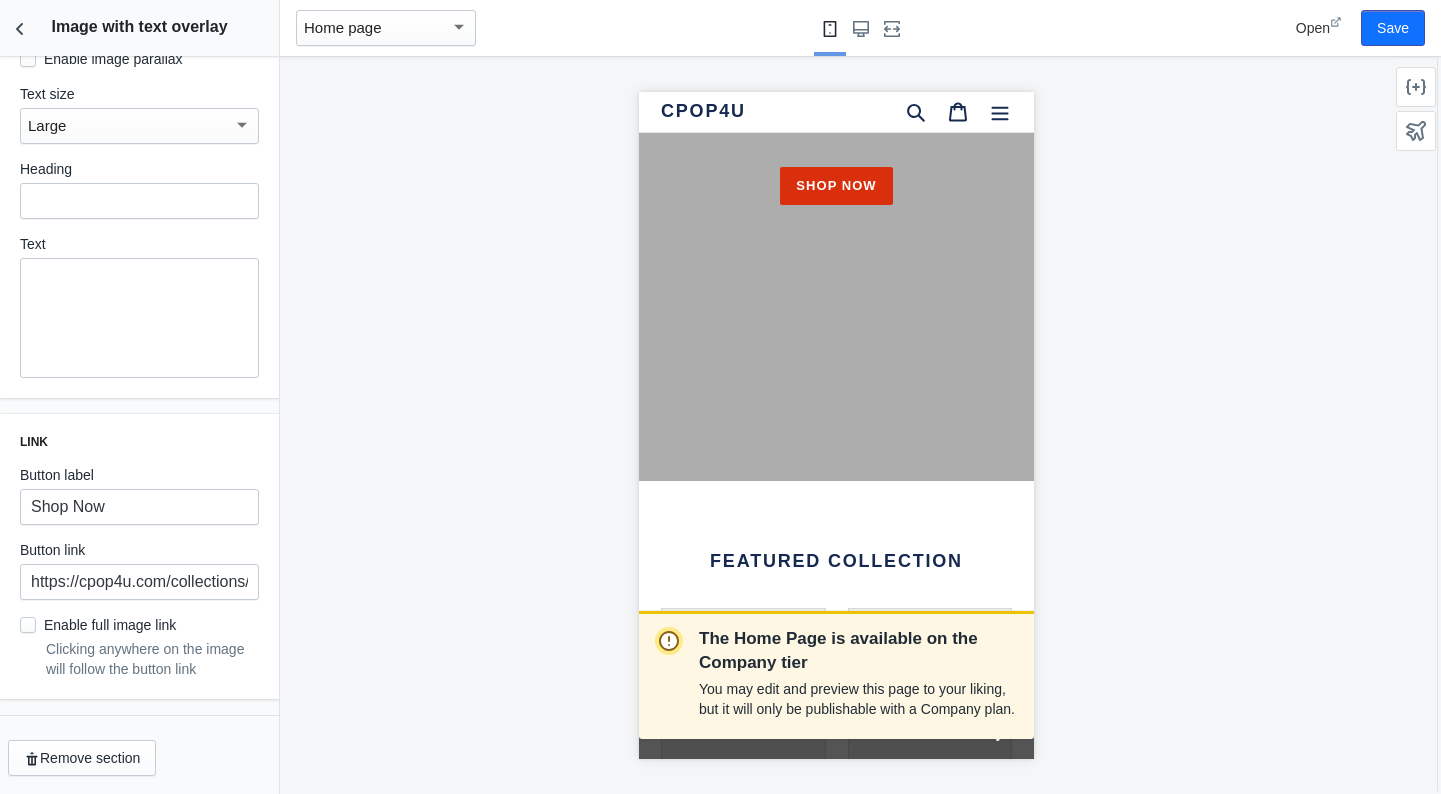 click on "Enable full image link" at bounding box center (98, 625) 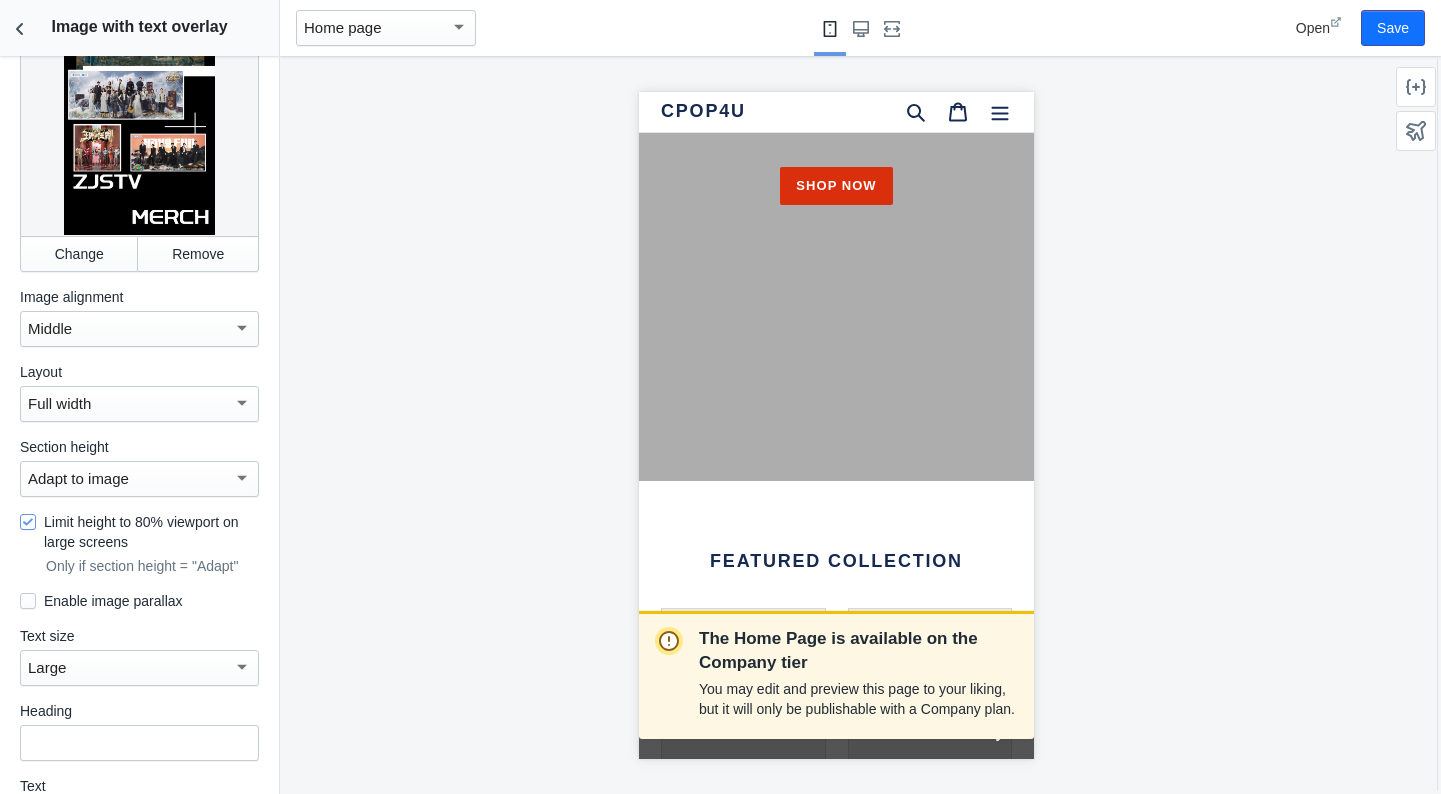 scroll, scrollTop: 145, scrollLeft: 0, axis: vertical 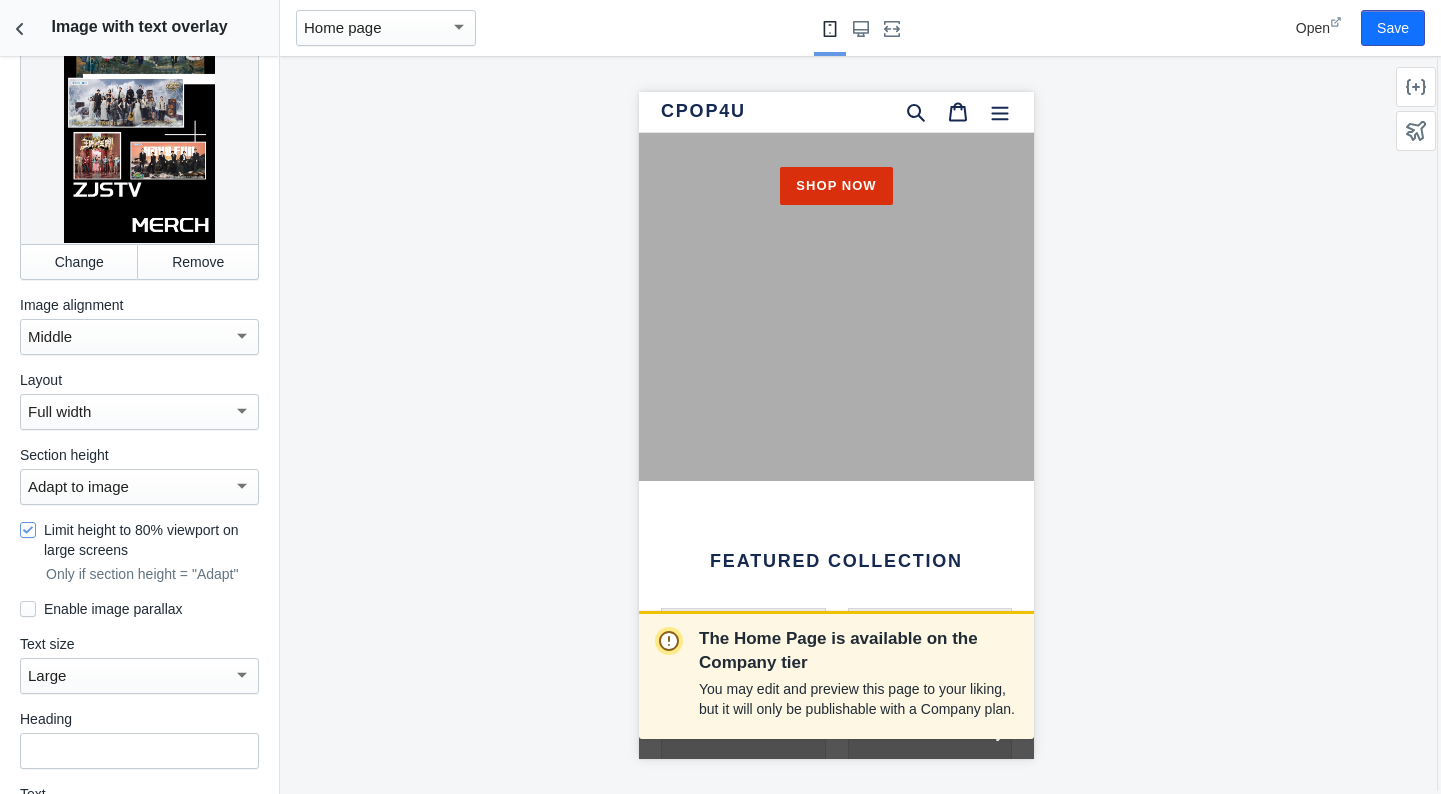 click on "Adapt to image" at bounding box center (130, 487) 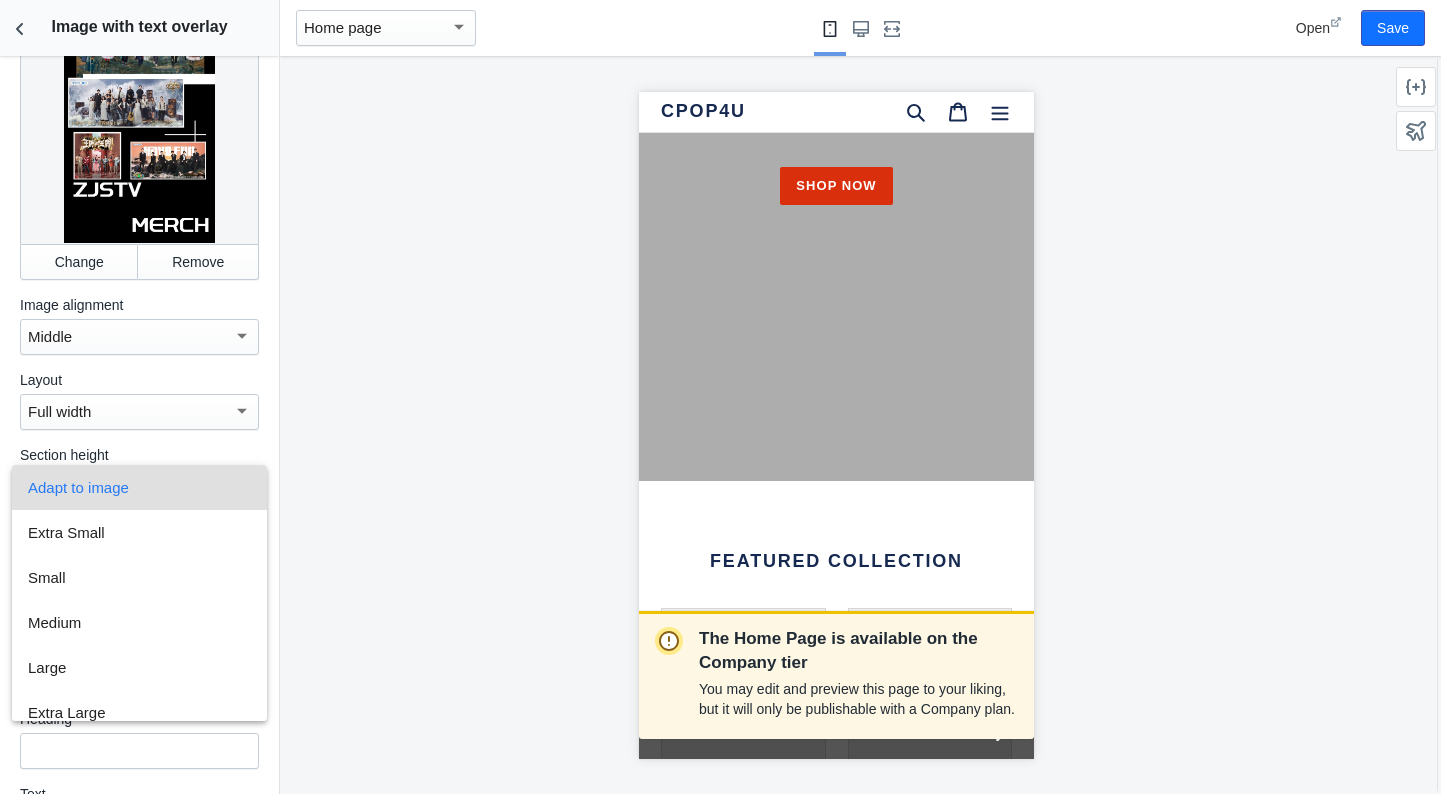 scroll, scrollTop: 14, scrollLeft: 0, axis: vertical 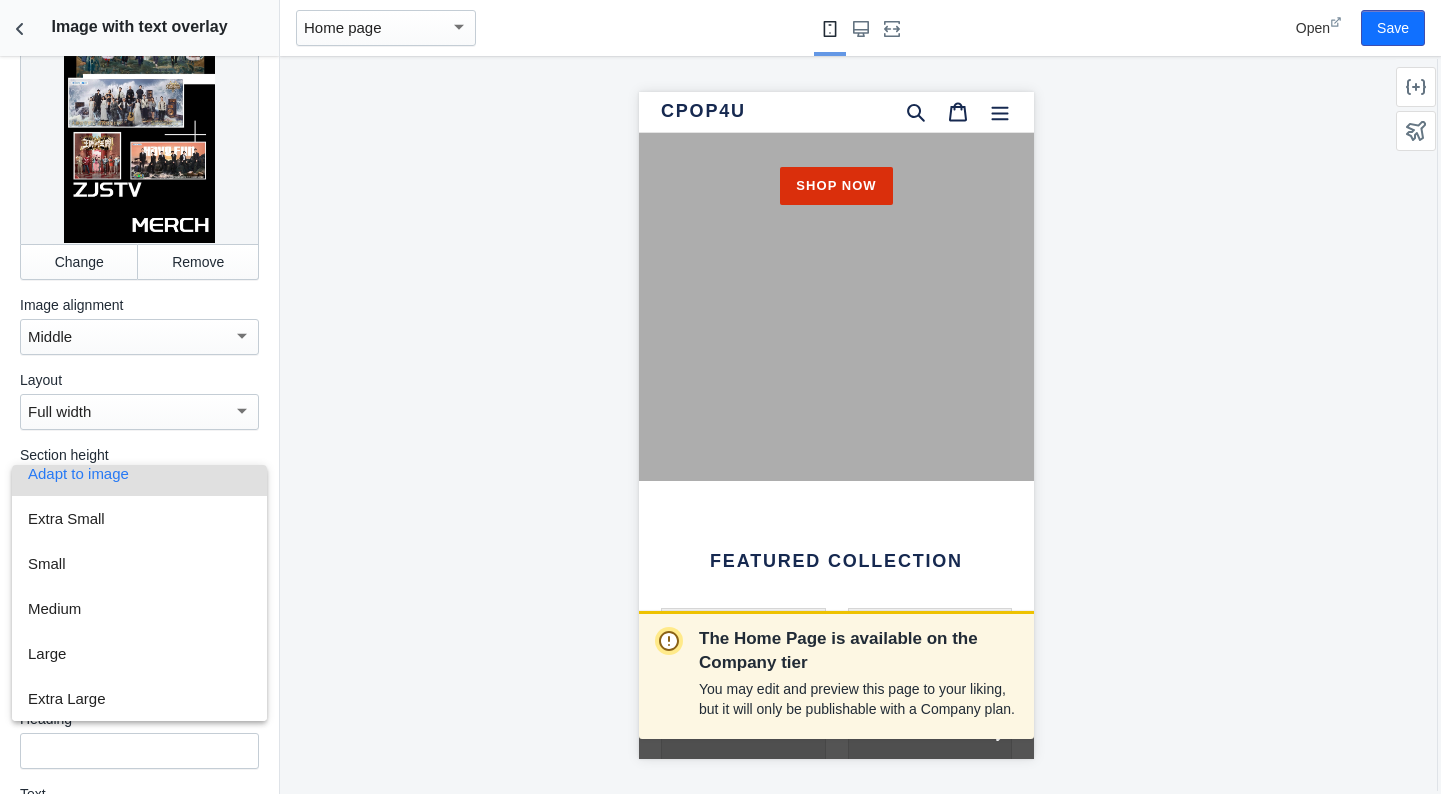 click at bounding box center [720, 397] 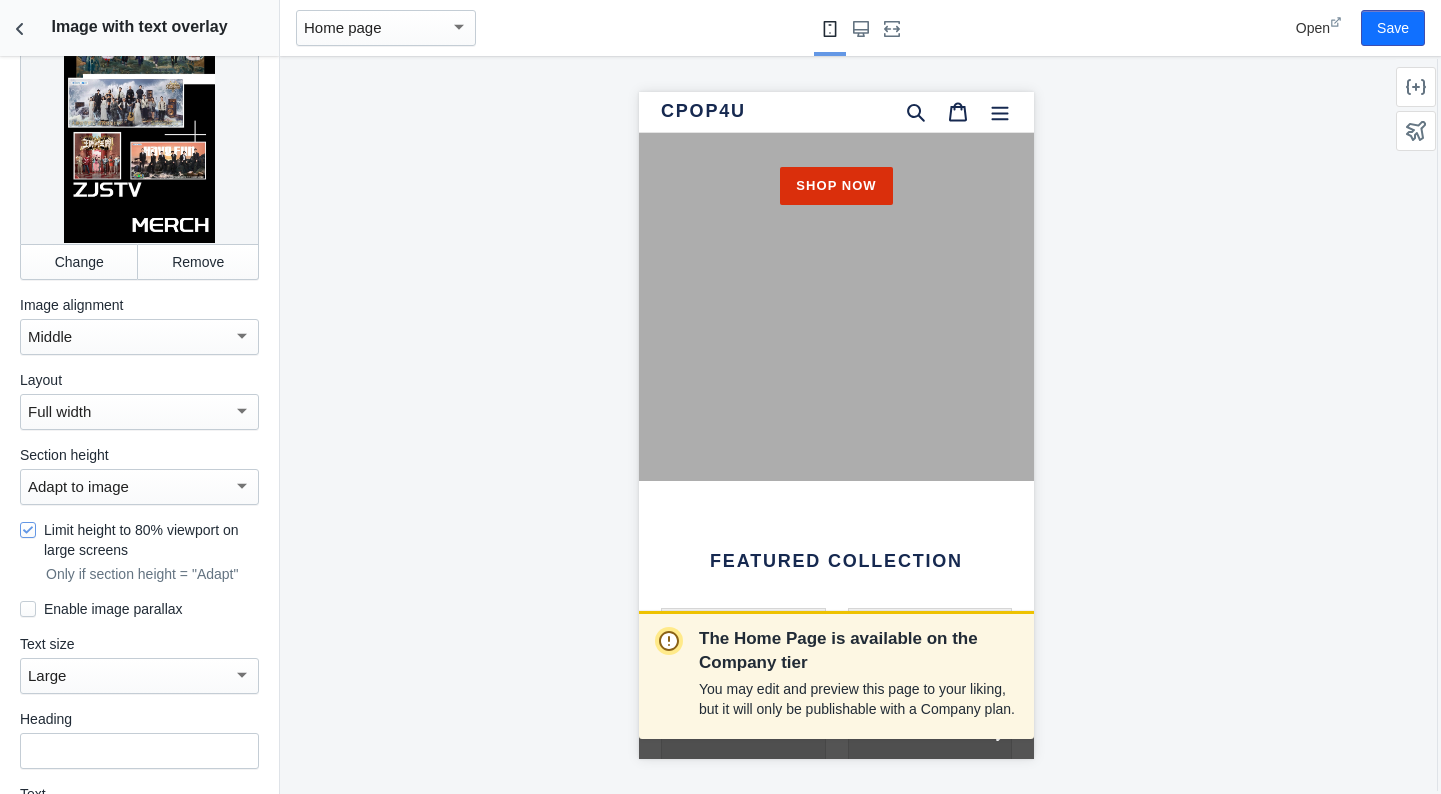scroll, scrollTop: 0, scrollLeft: 0, axis: both 